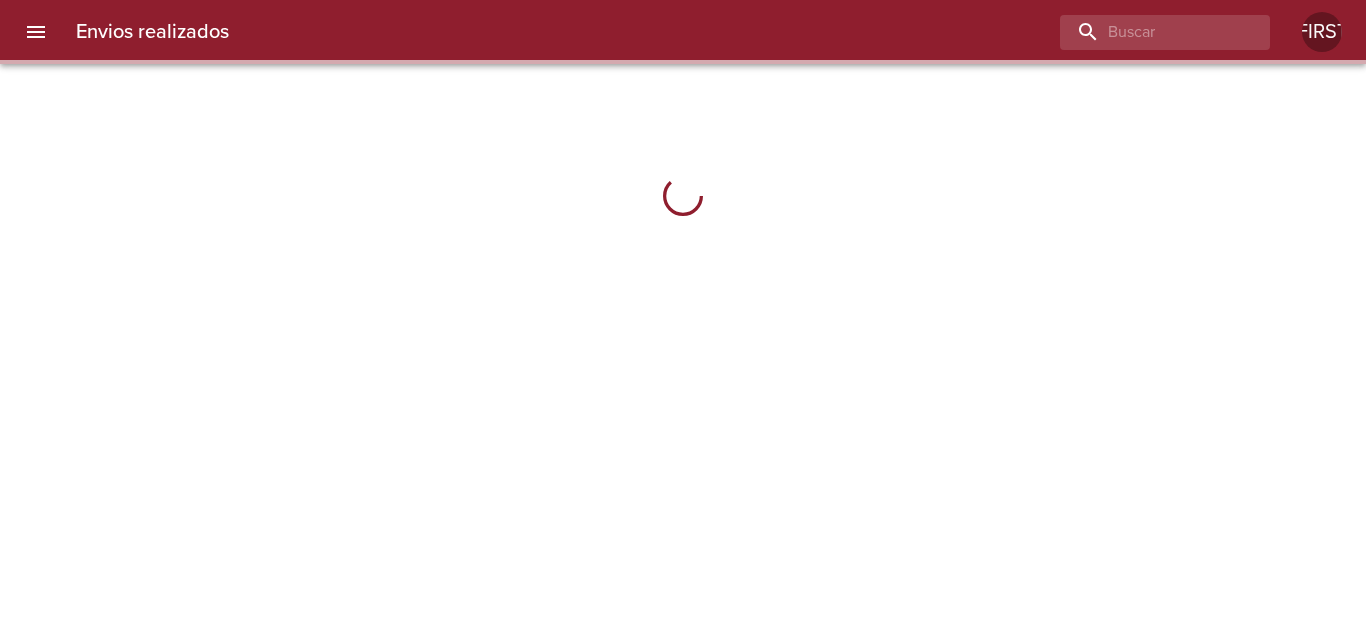 scroll, scrollTop: 0, scrollLeft: 0, axis: both 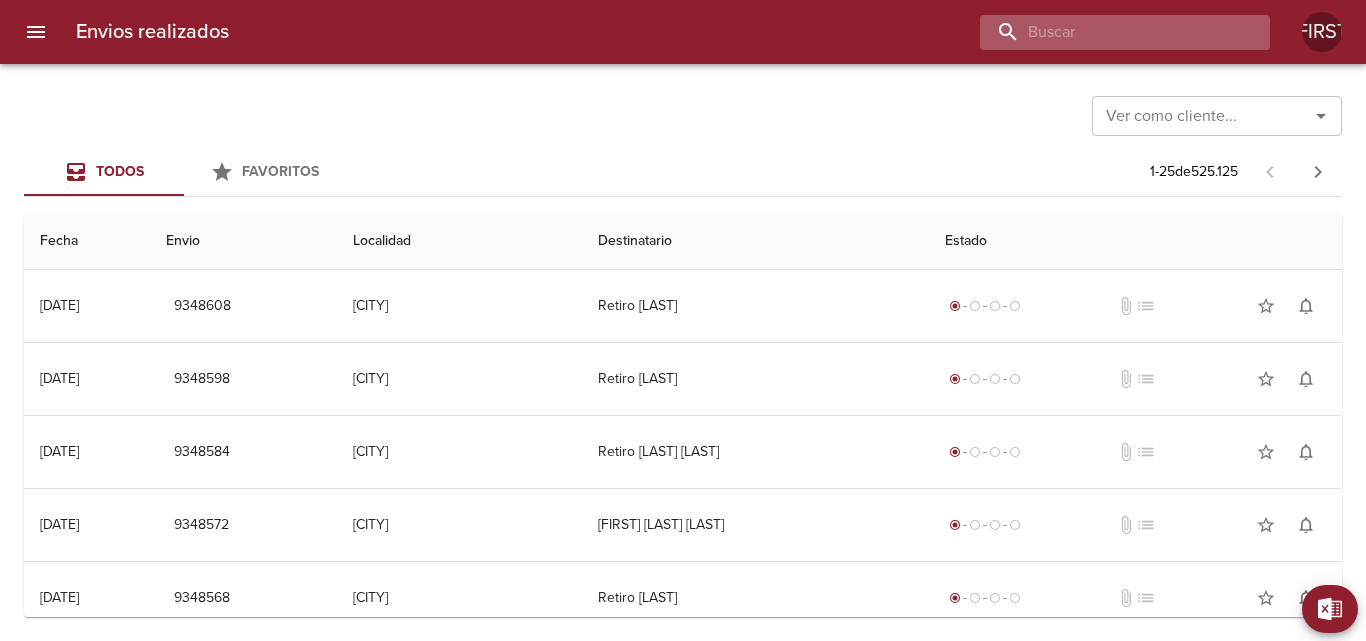 click at bounding box center [1108, 32] 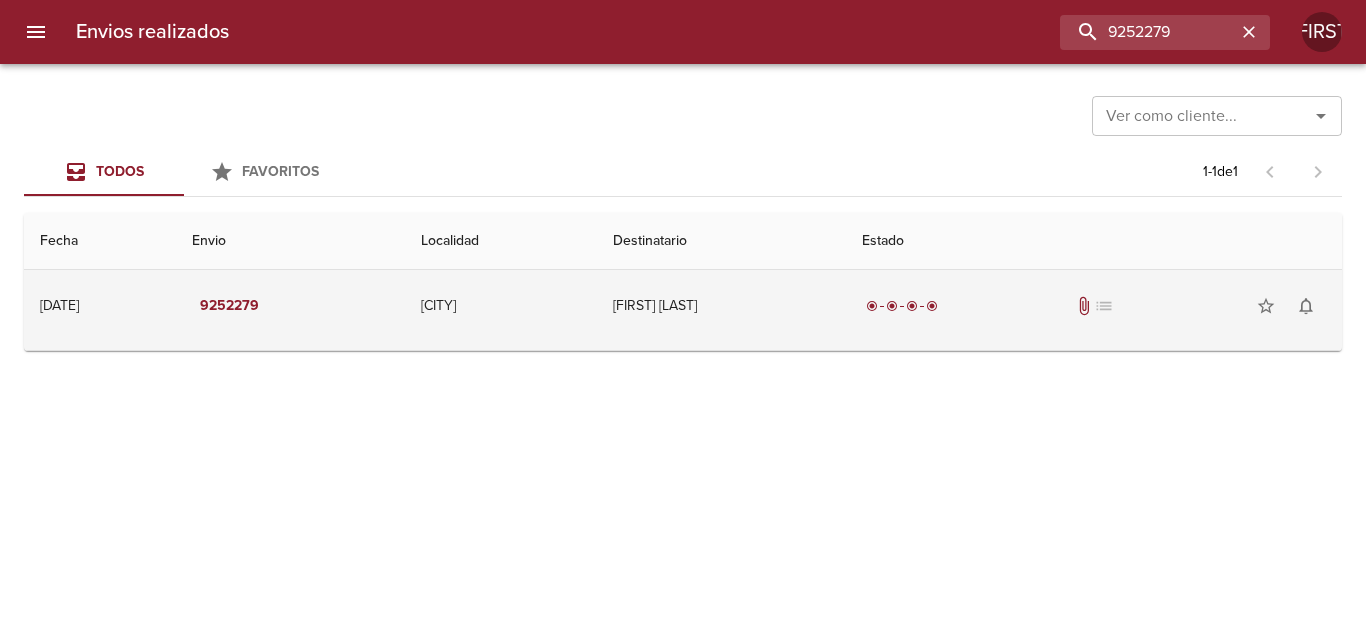 click on "[FIRST] [LAST]" at bounding box center [721, 306] 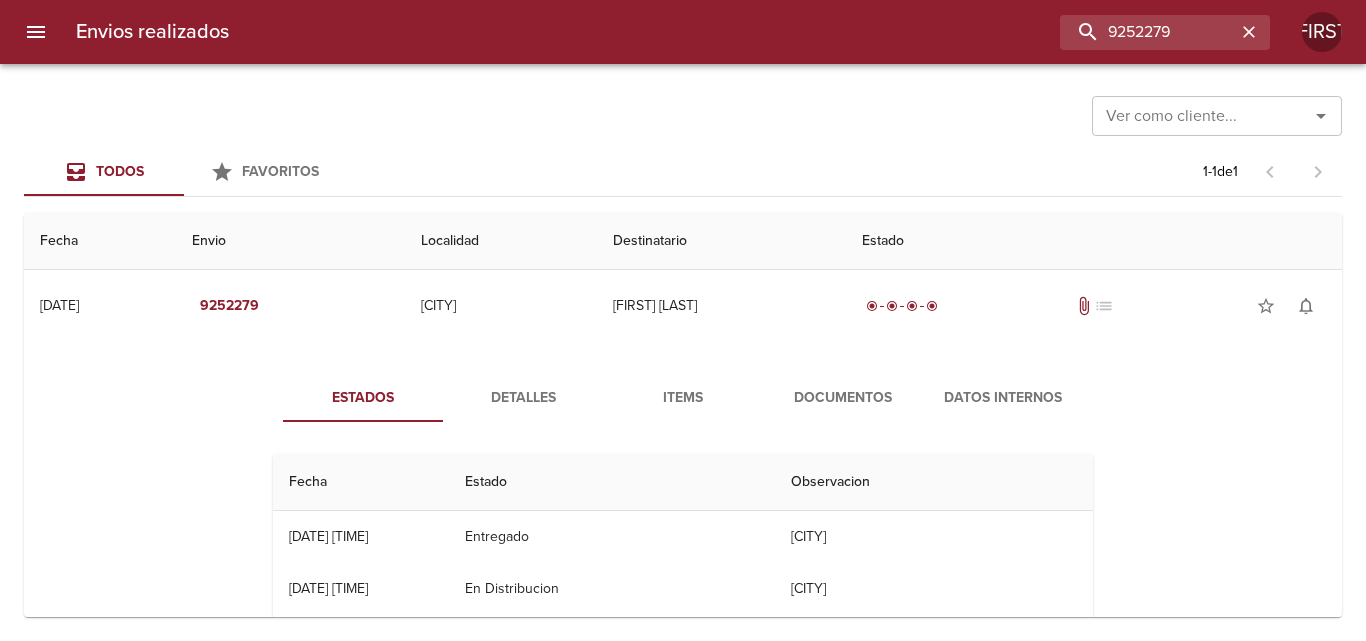click on "Documentos" at bounding box center [843, 398] 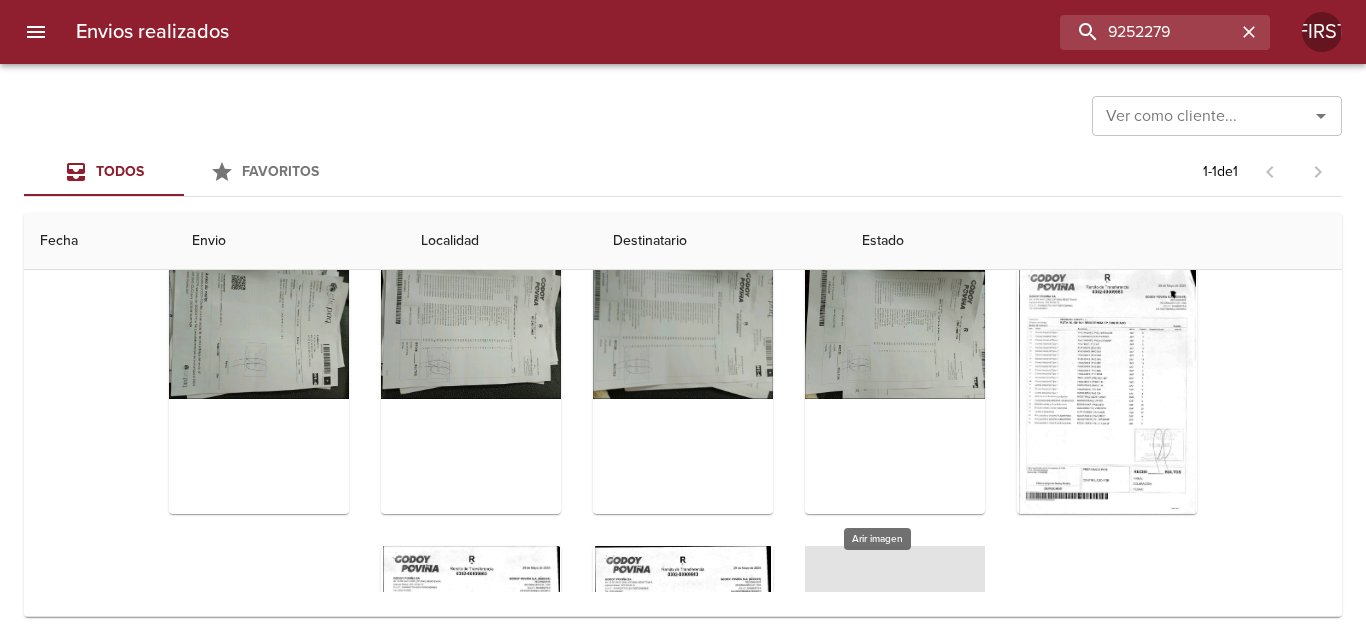 scroll, scrollTop: 243, scrollLeft: 0, axis: vertical 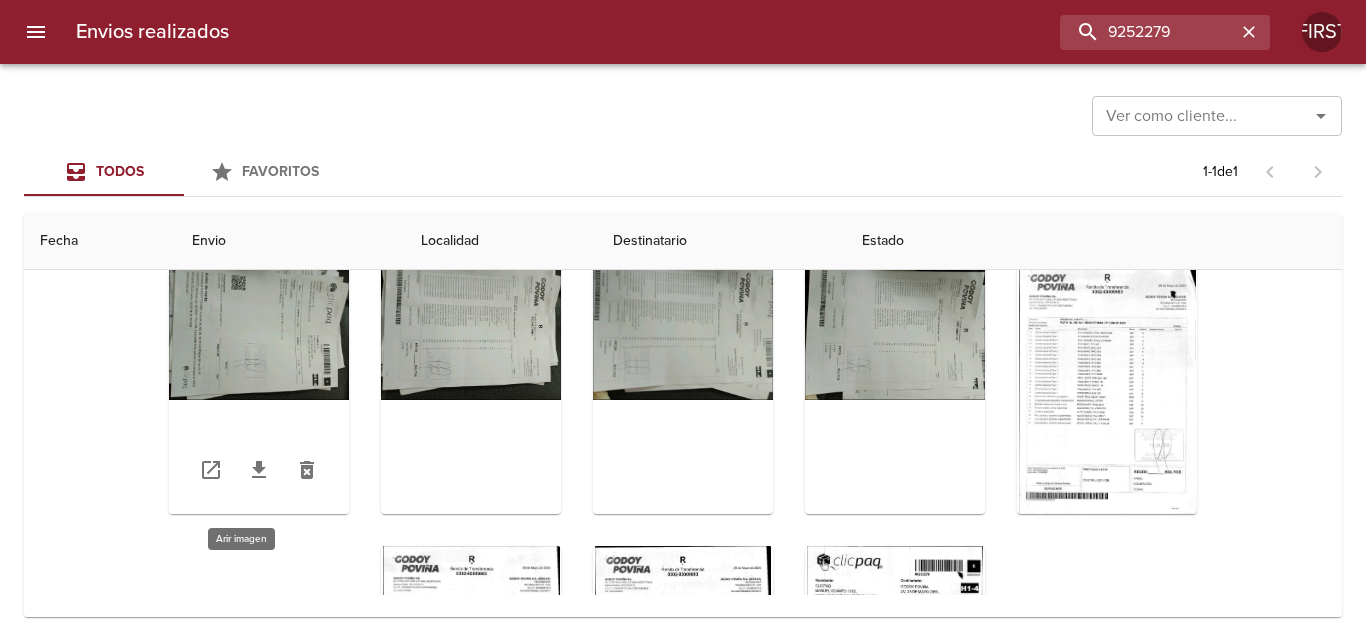 click at bounding box center (259, 389) 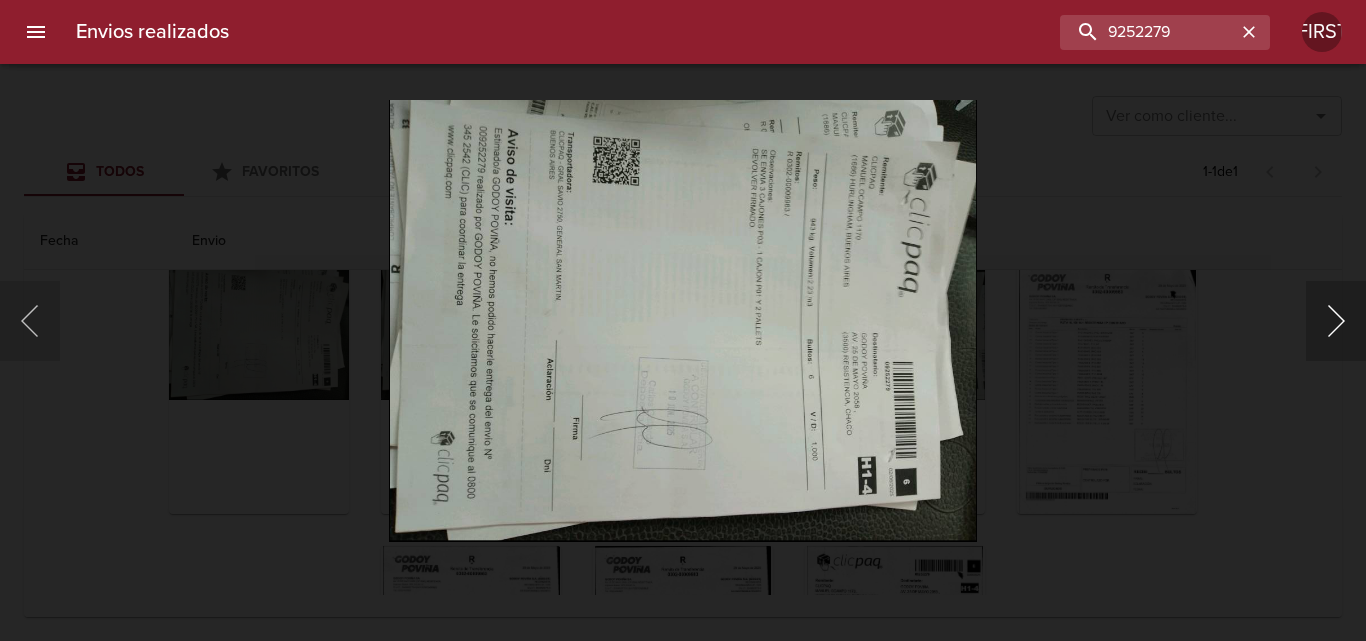 click at bounding box center (1336, 321) 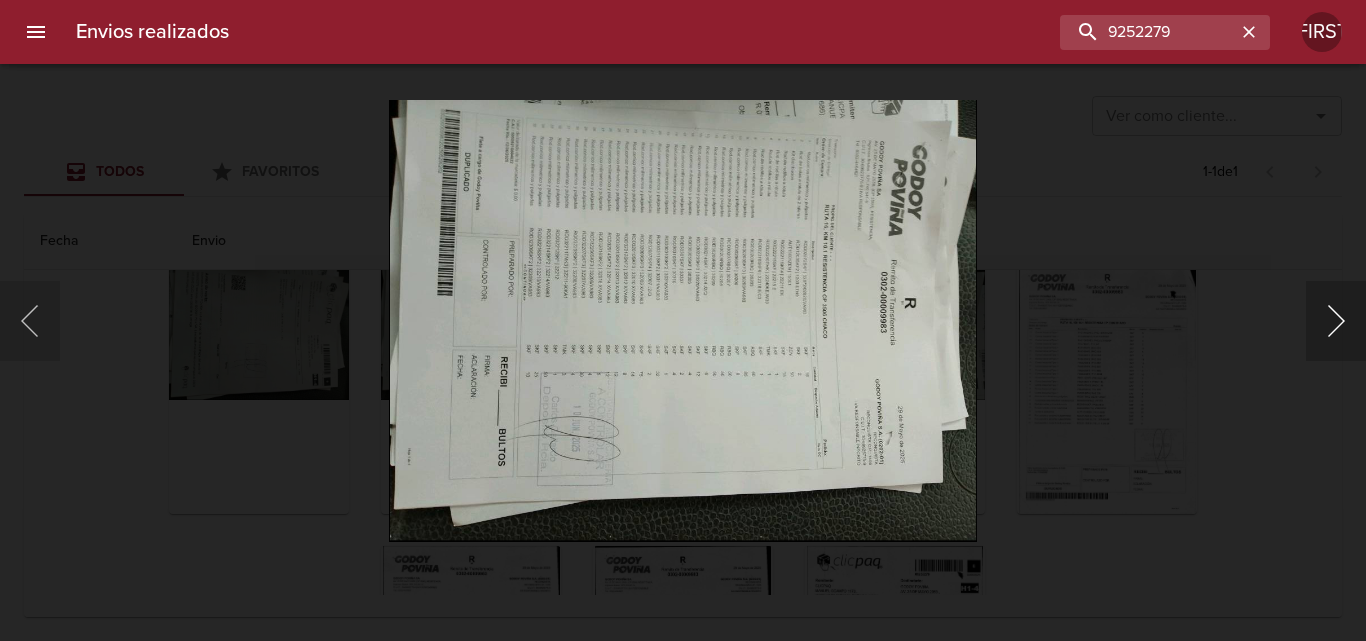 click at bounding box center [1336, 321] 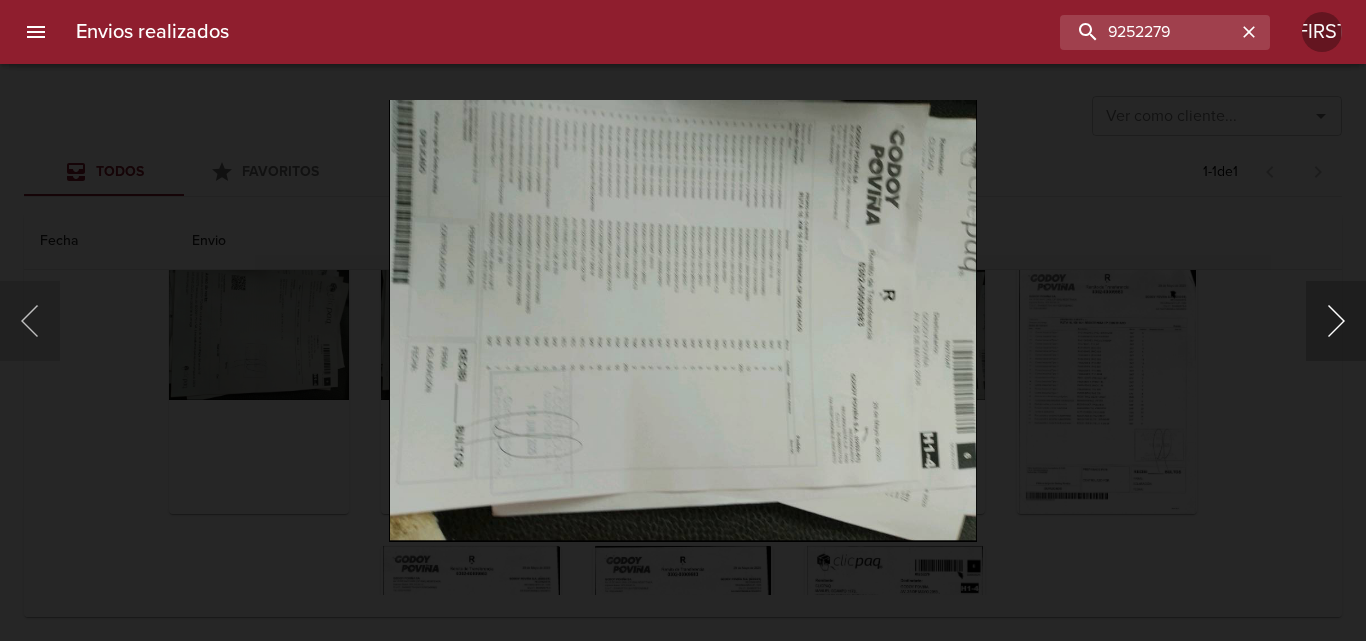 click at bounding box center [1336, 321] 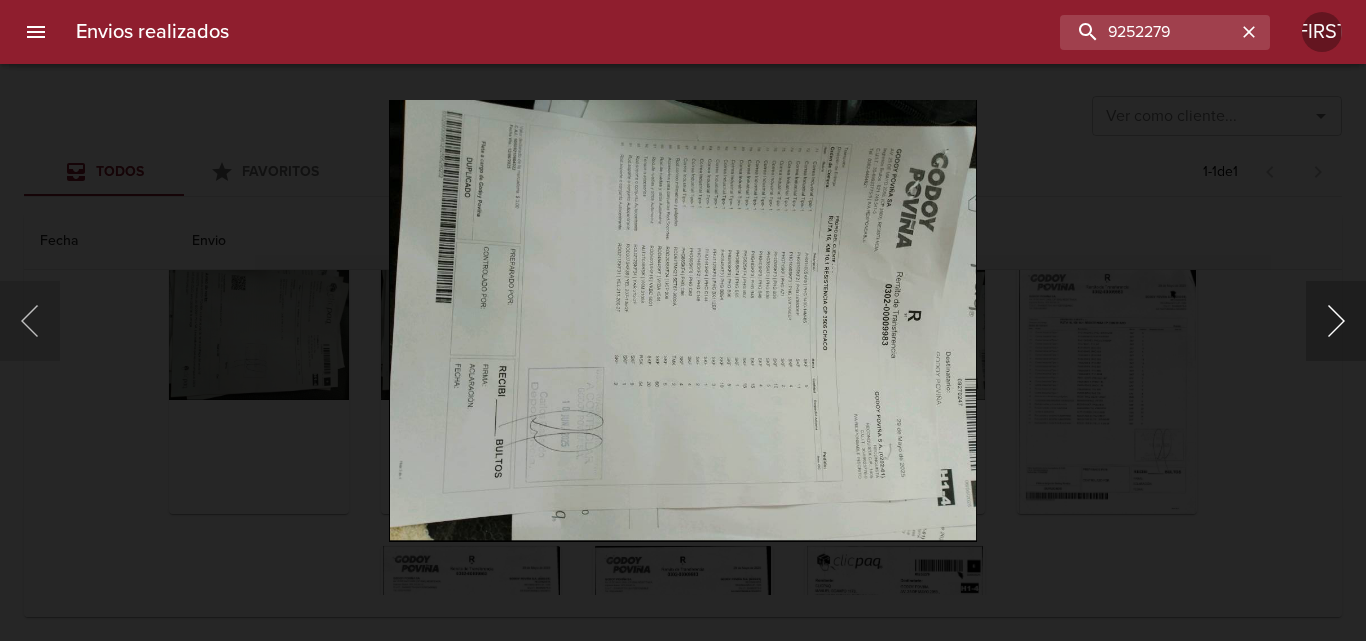 click at bounding box center (1336, 321) 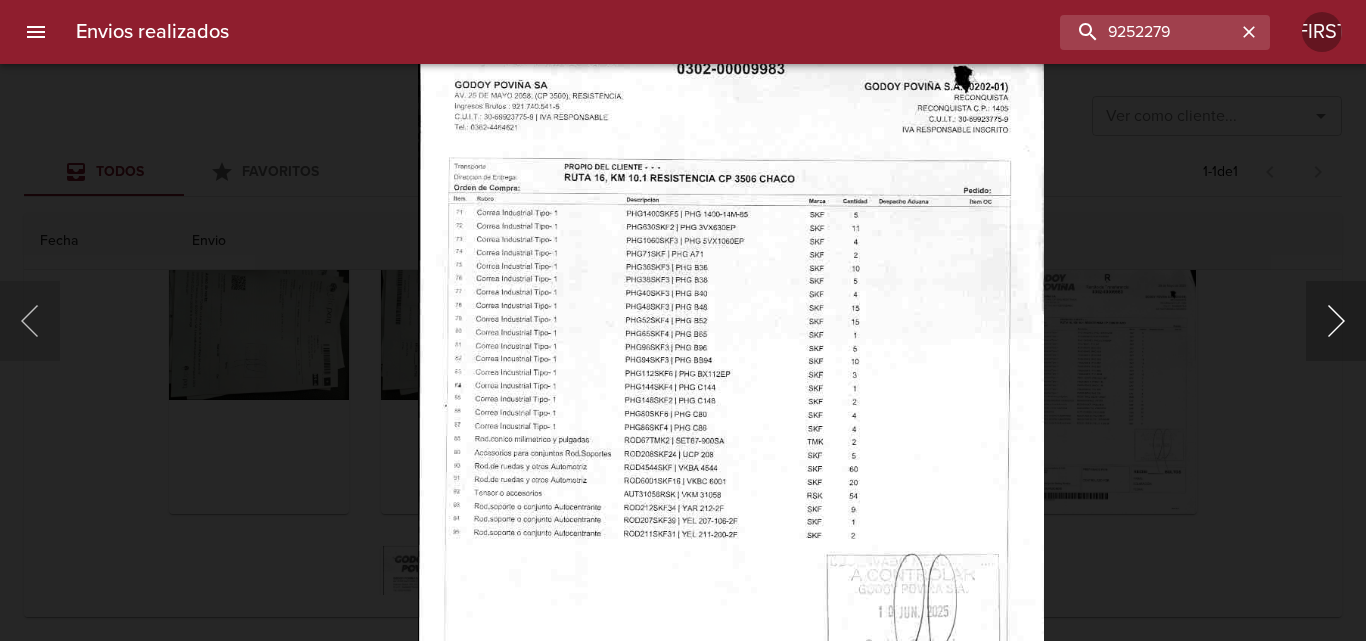 click at bounding box center (1336, 321) 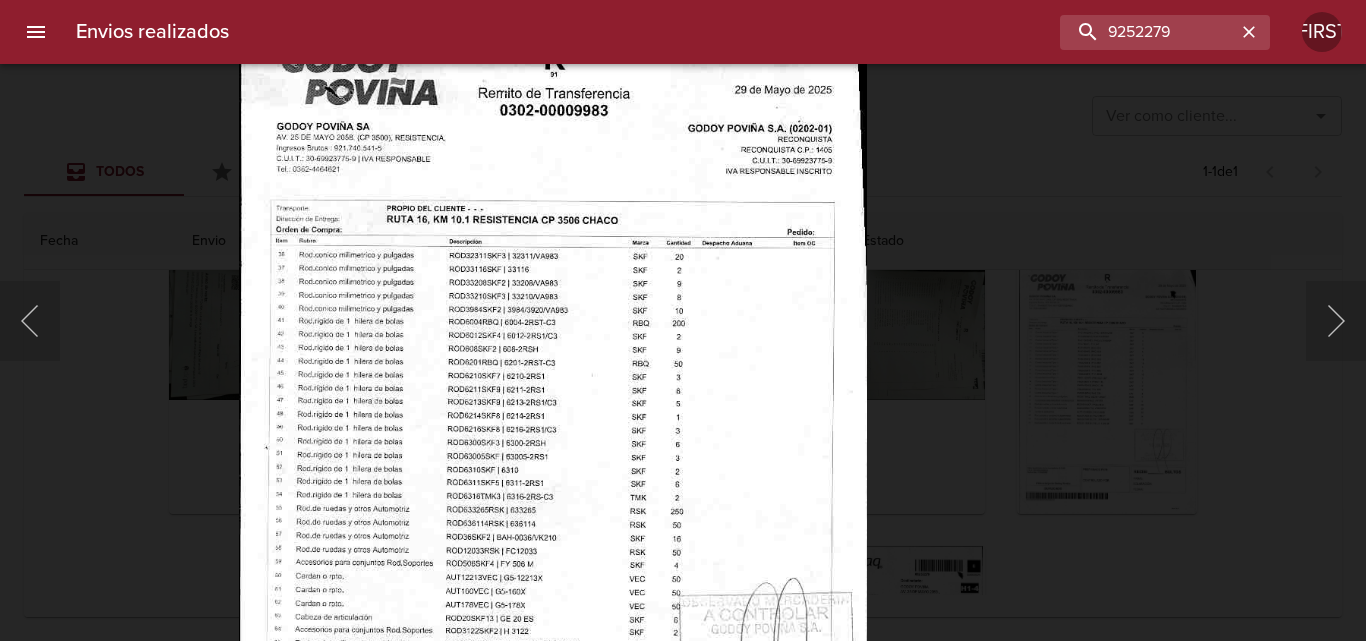 click at bounding box center (683, 320) 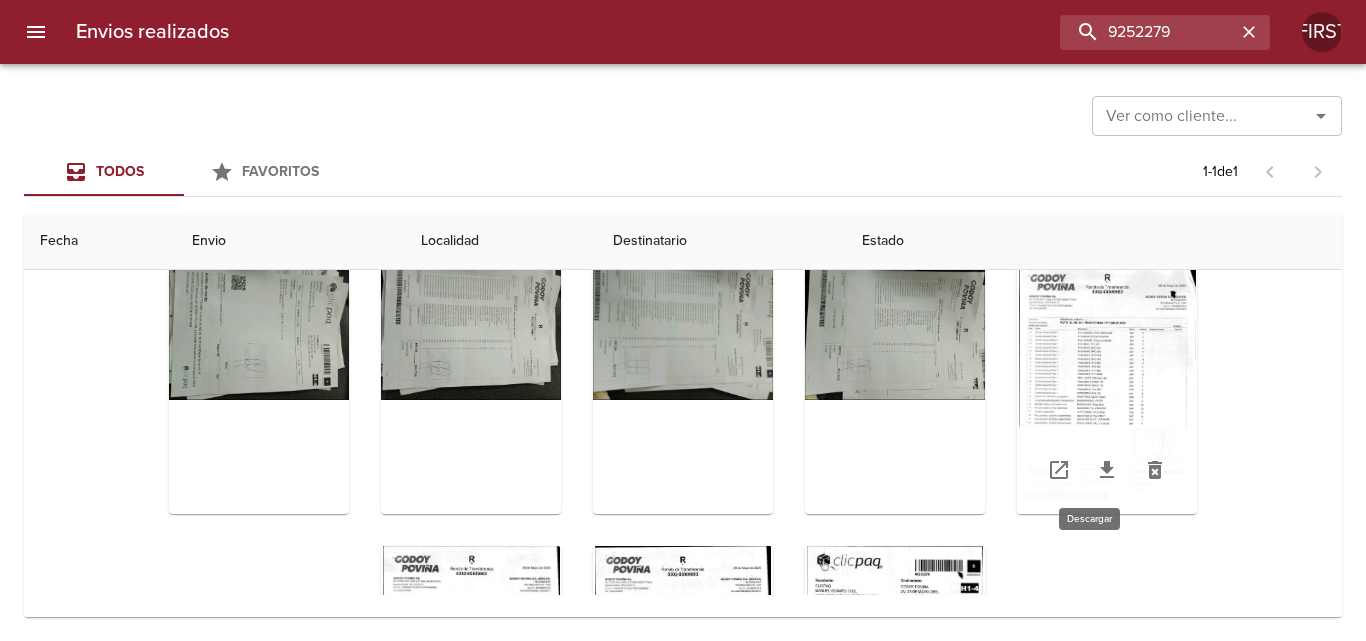 click at bounding box center (1107, 470) 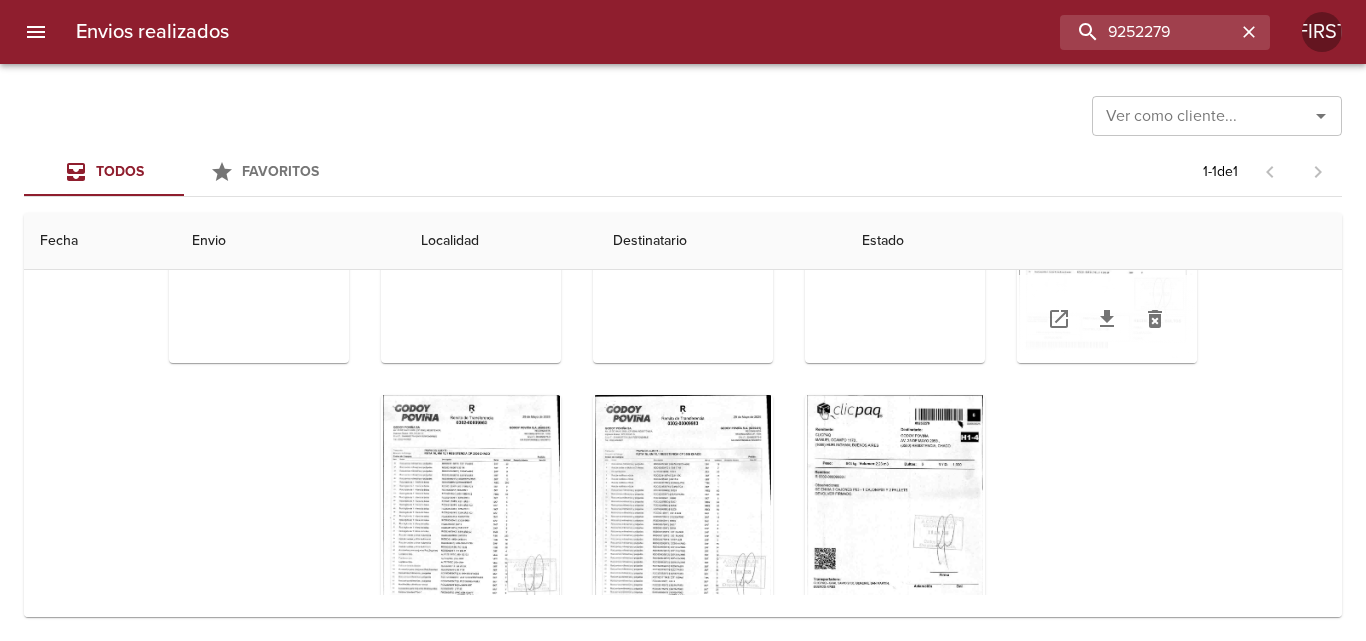 scroll, scrollTop: 200, scrollLeft: 0, axis: vertical 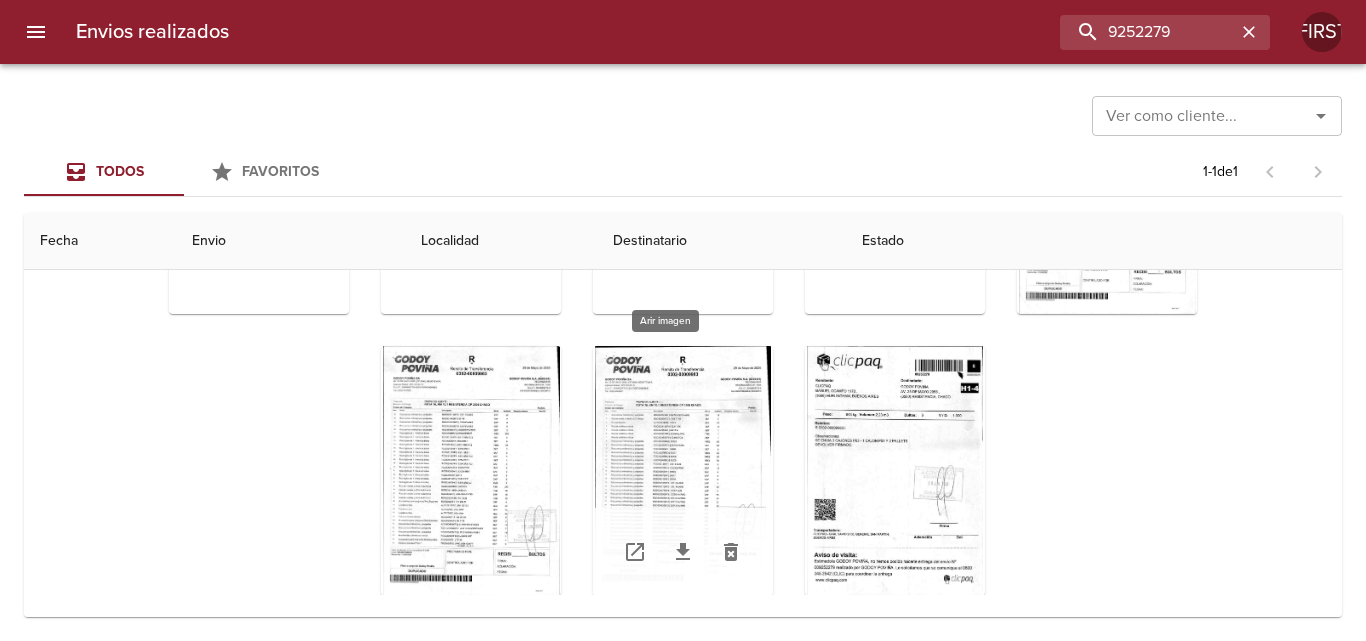 click at bounding box center (683, 471) 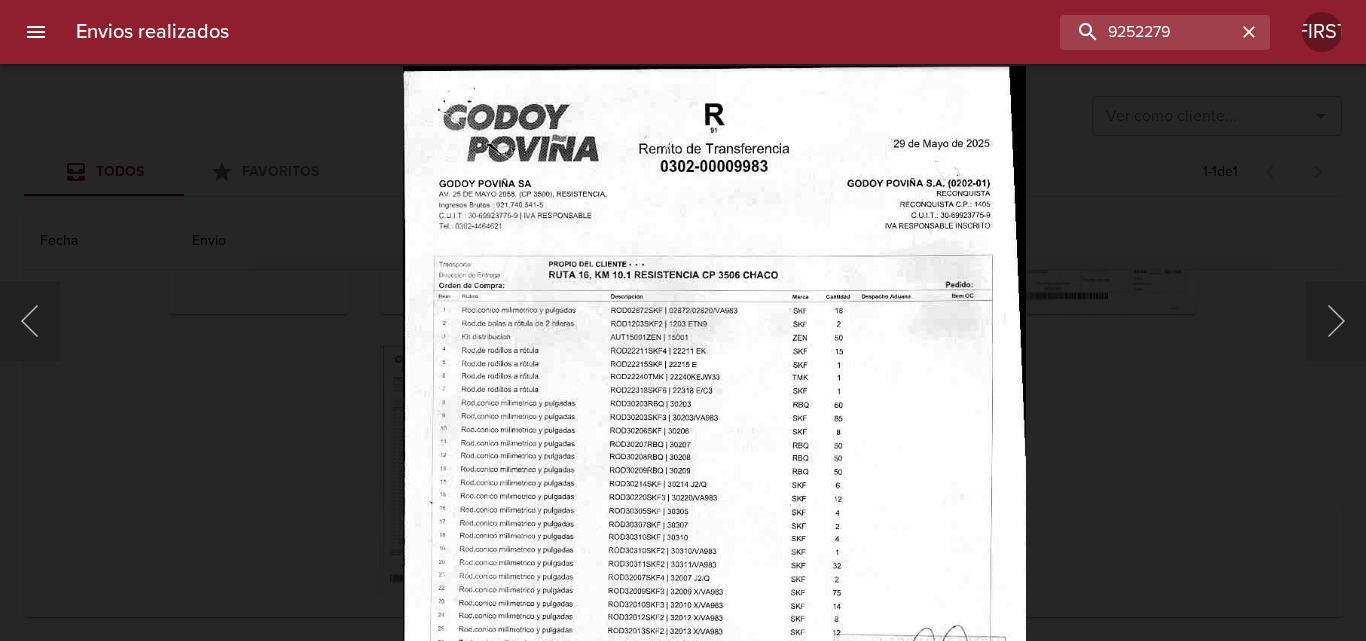 click at bounding box center [713, 508] 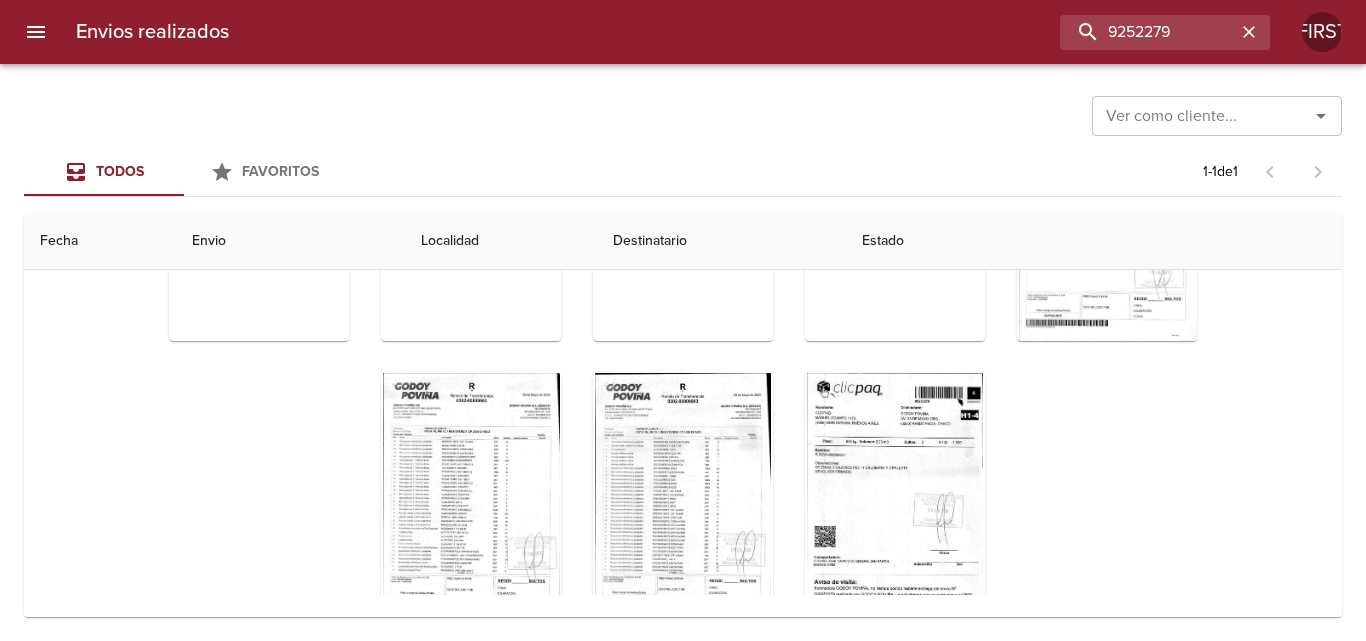scroll, scrollTop: 200, scrollLeft: 0, axis: vertical 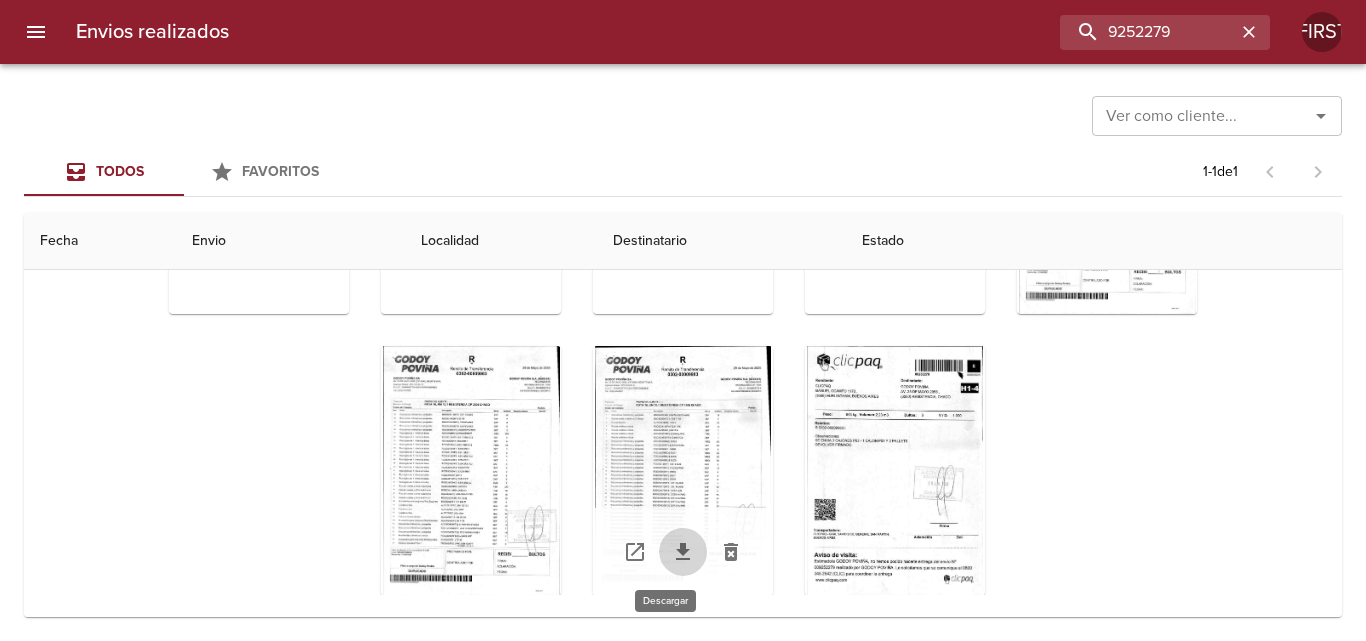 click at bounding box center [683, 551] 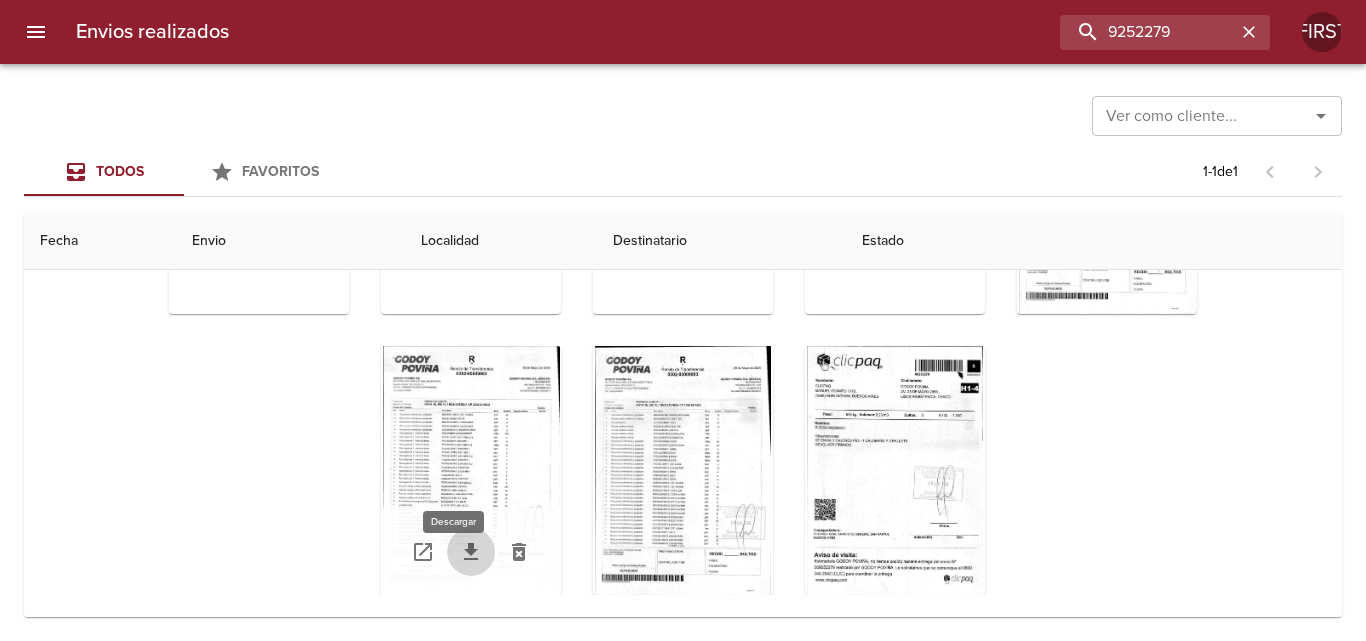 click at bounding box center [471, 552] 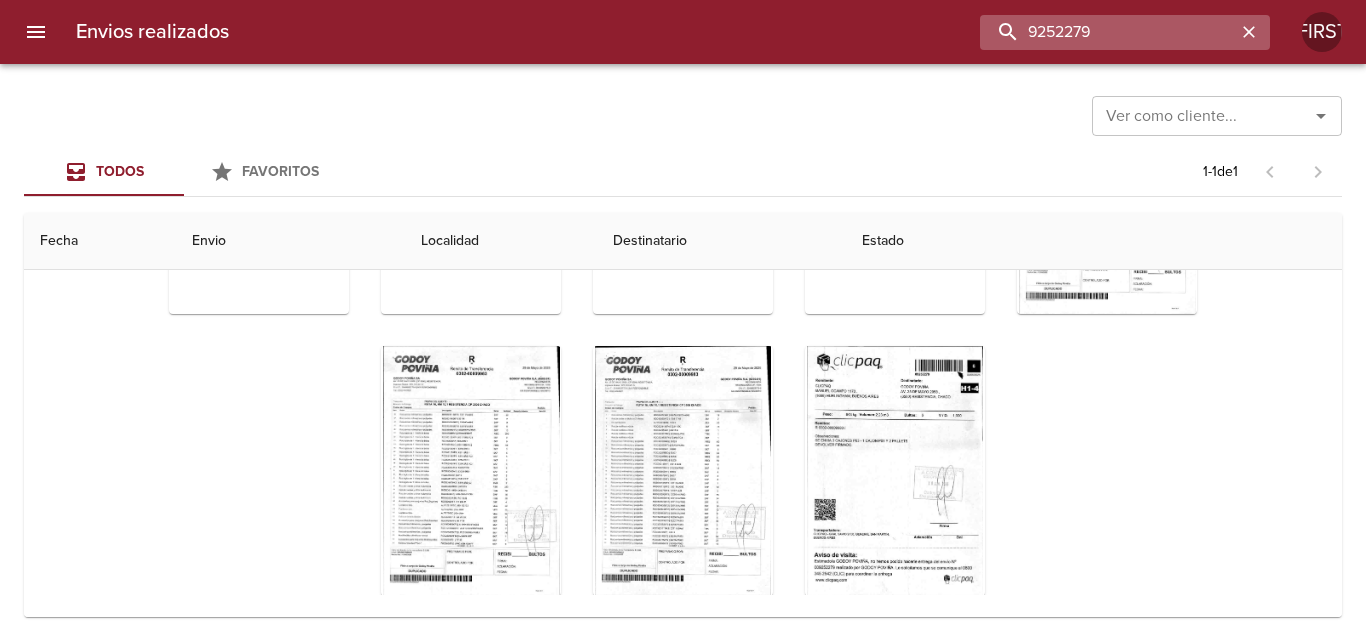 click on "9252279" at bounding box center (1108, 32) 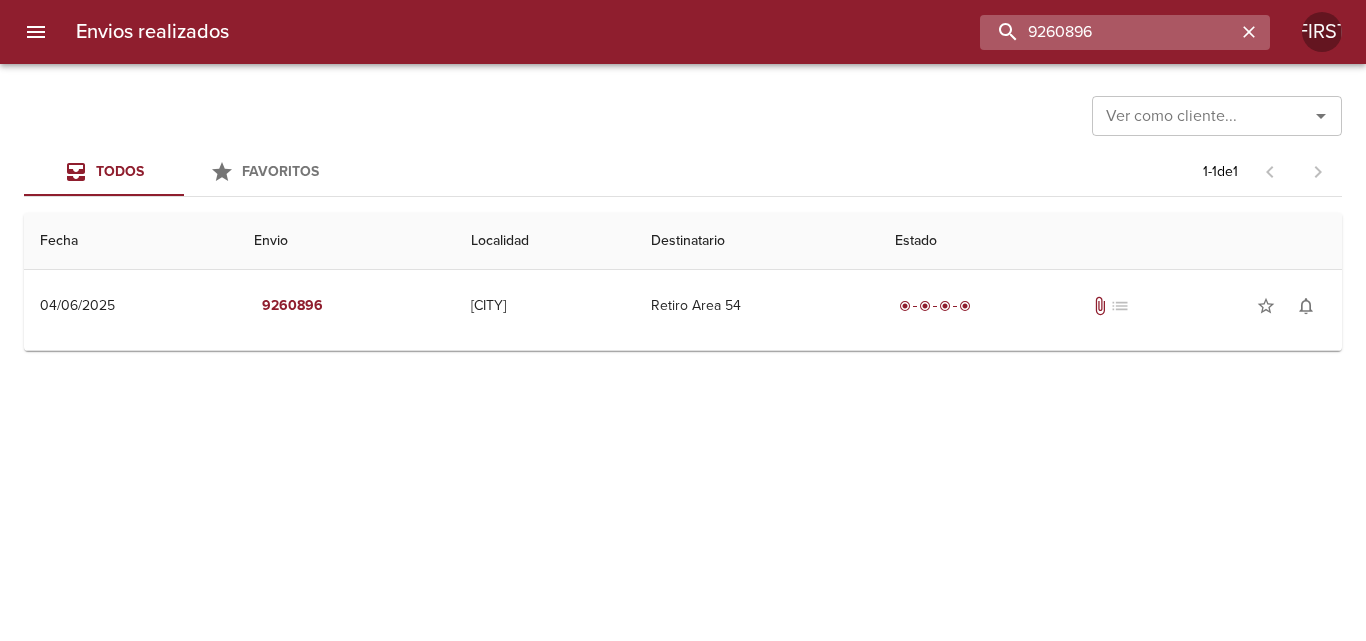 scroll, scrollTop: 0, scrollLeft: 0, axis: both 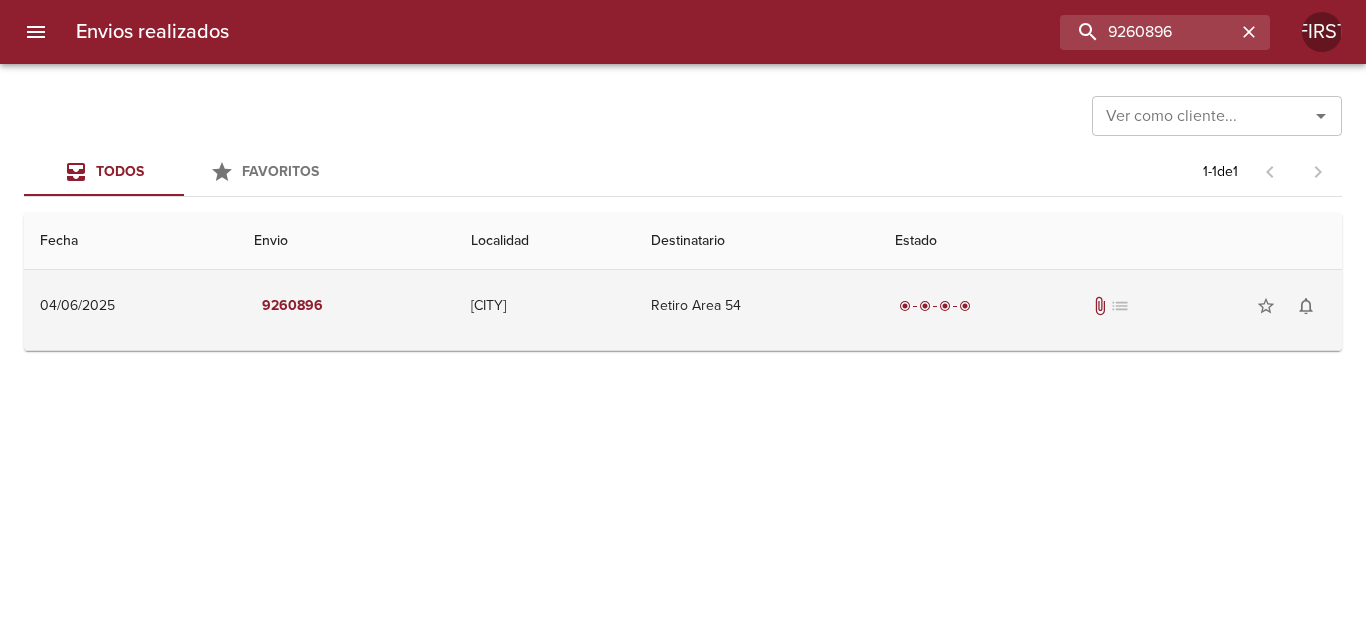 click on "Retiro Area 54" at bounding box center [757, 306] 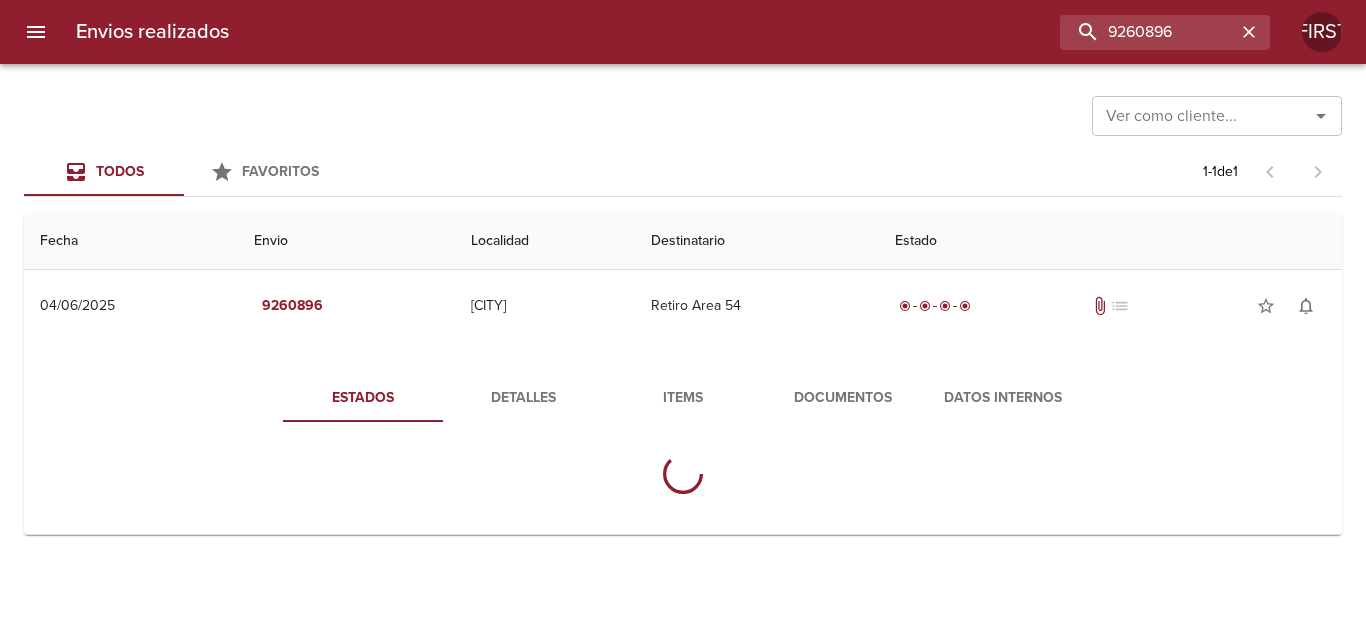 click on "Documentos" at bounding box center (843, 398) 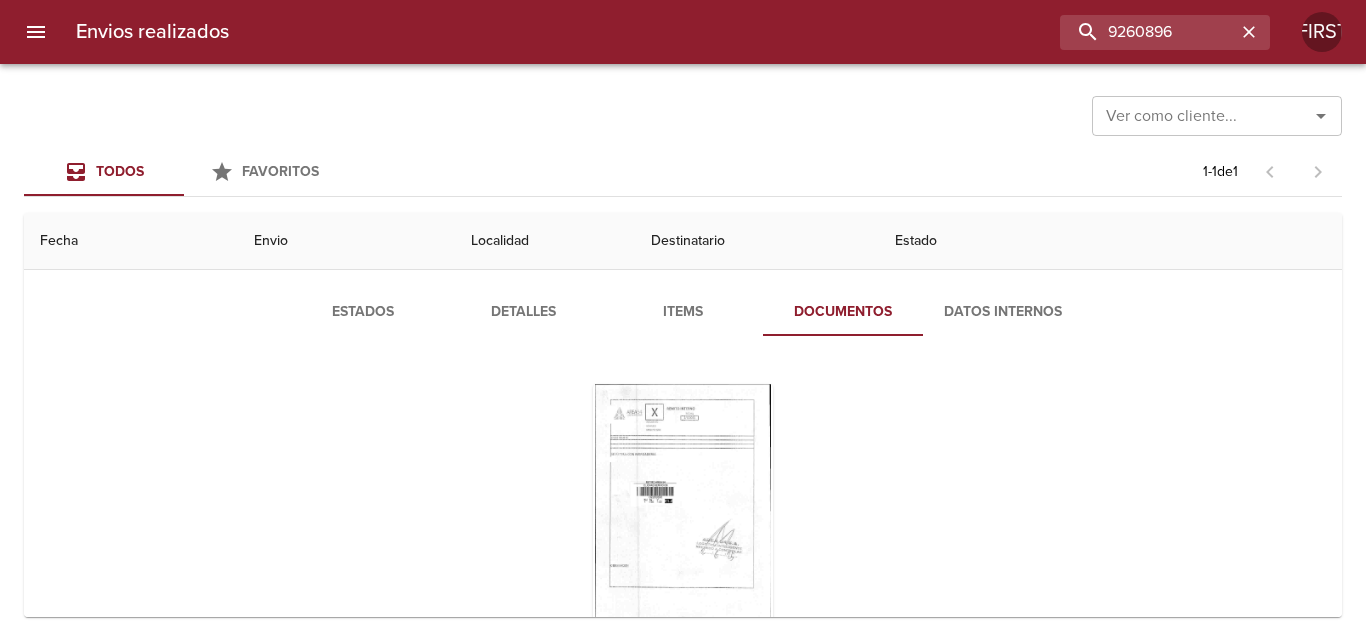scroll, scrollTop: 160, scrollLeft: 0, axis: vertical 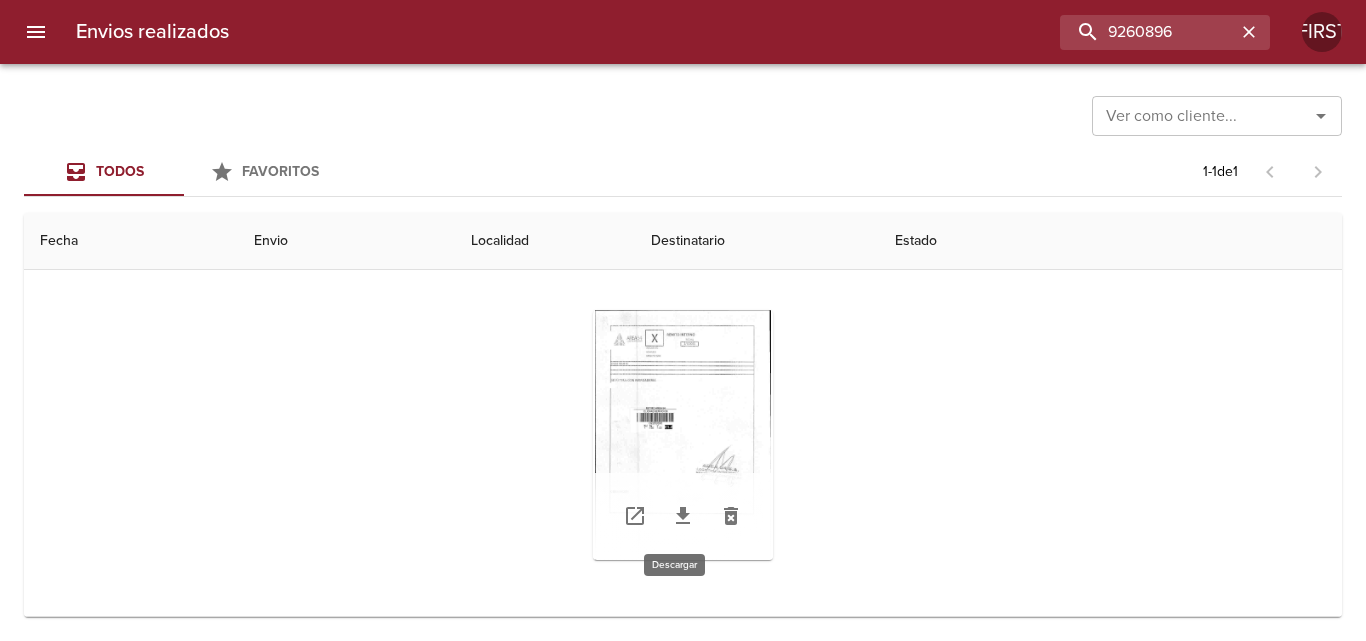 click at bounding box center (683, 516) 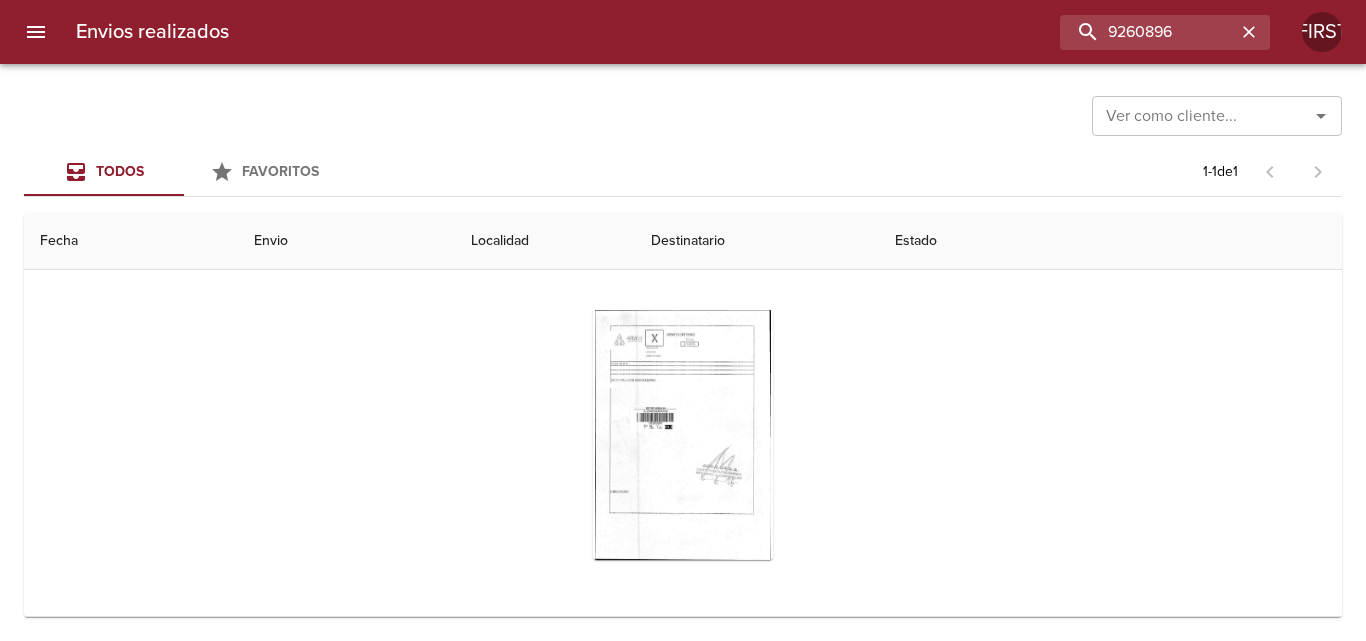 click on "Ver como cliente... Ver como cliente..." at bounding box center [683, 114] 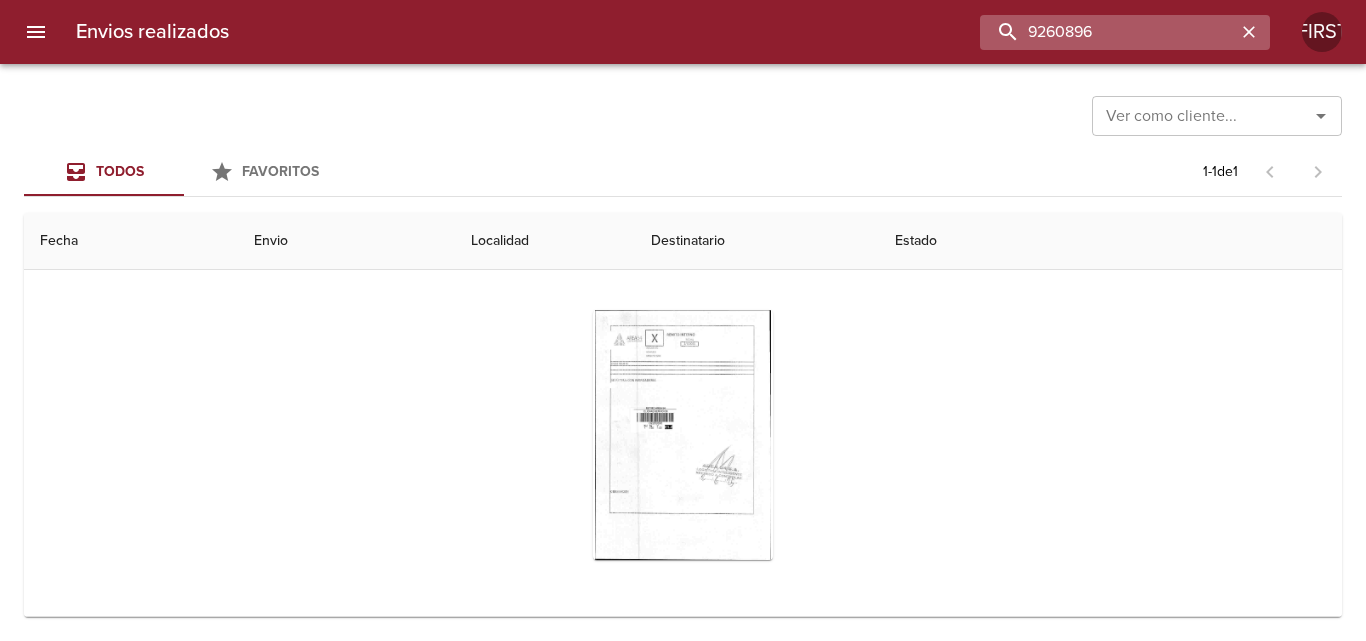 click on "9260896" at bounding box center [1108, 32] 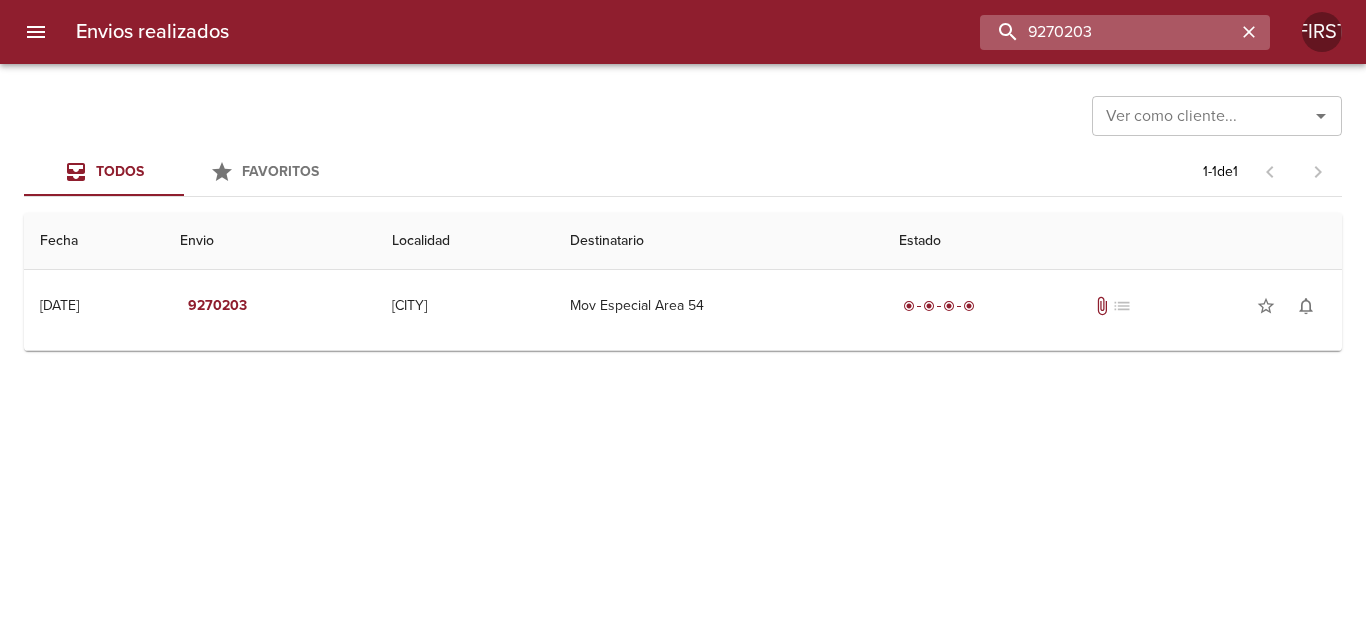 scroll, scrollTop: 0, scrollLeft: 0, axis: both 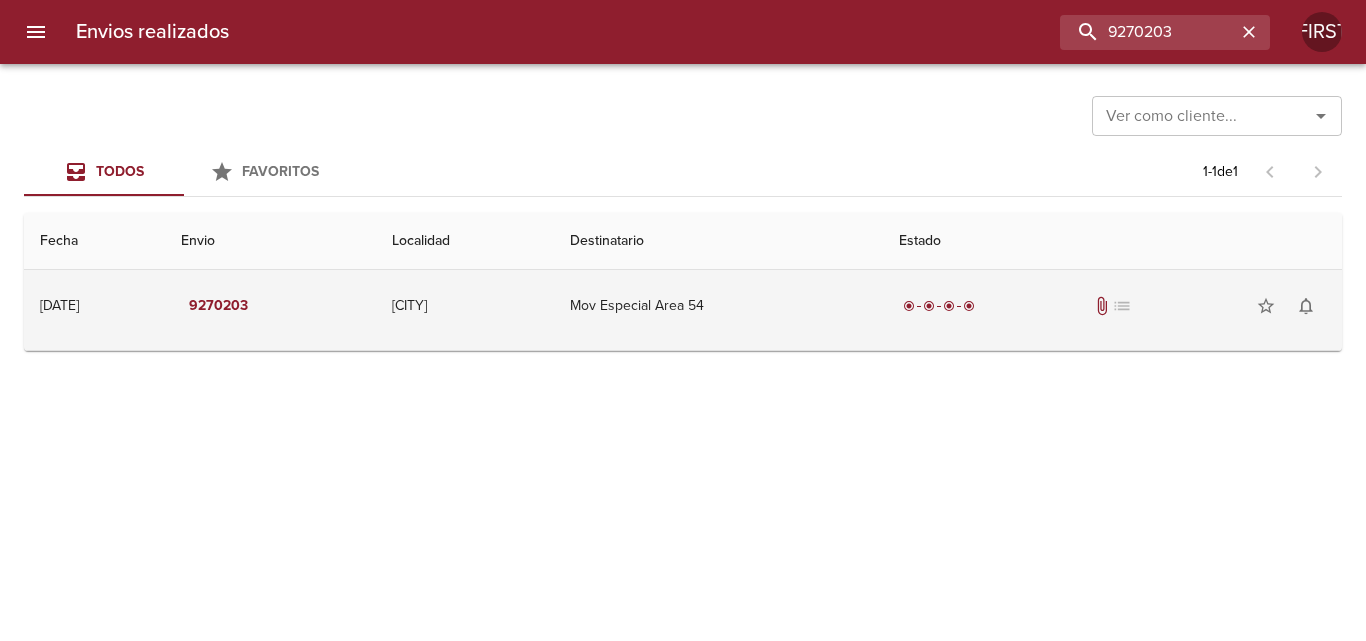 click on "Mov Especial Area 54" at bounding box center (718, 306) 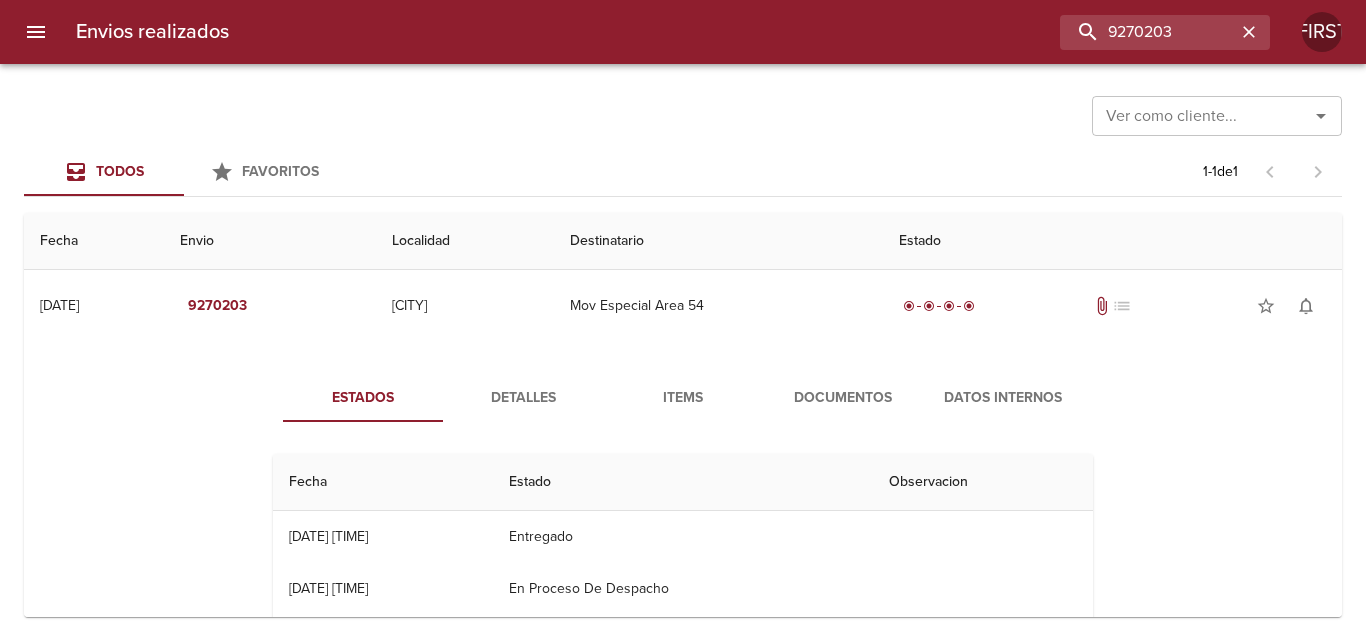 click on "Documentos" at bounding box center (843, 398) 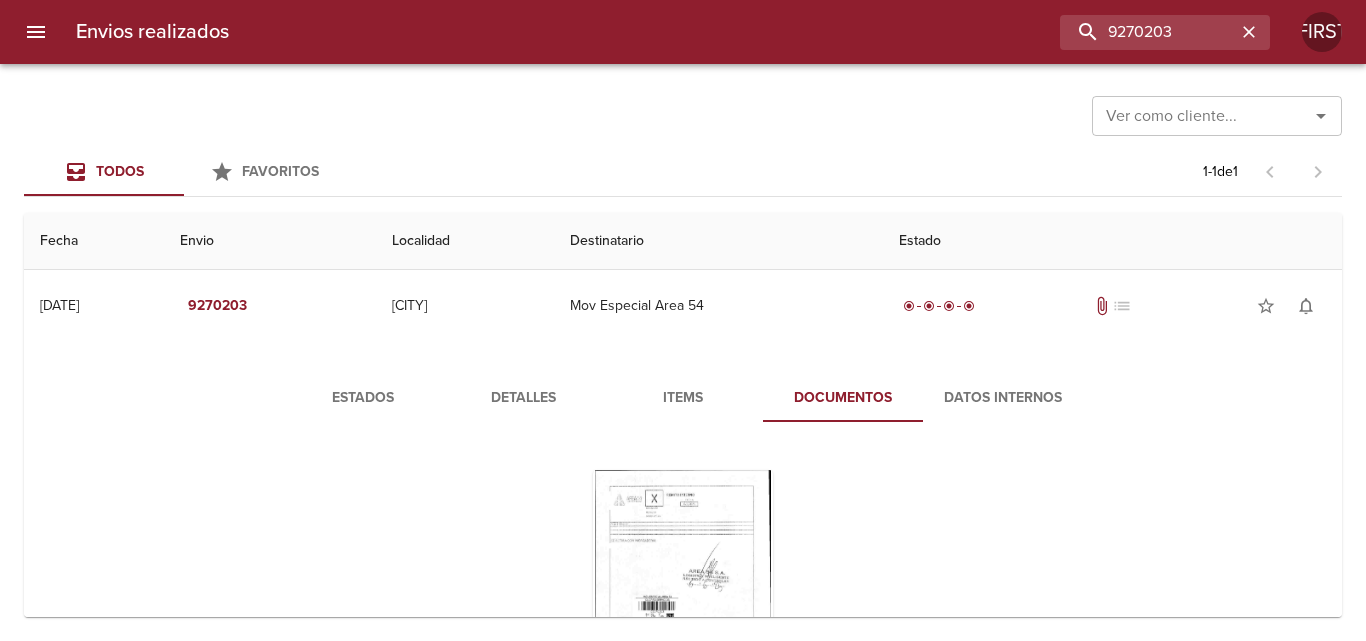 scroll, scrollTop: 160, scrollLeft: 0, axis: vertical 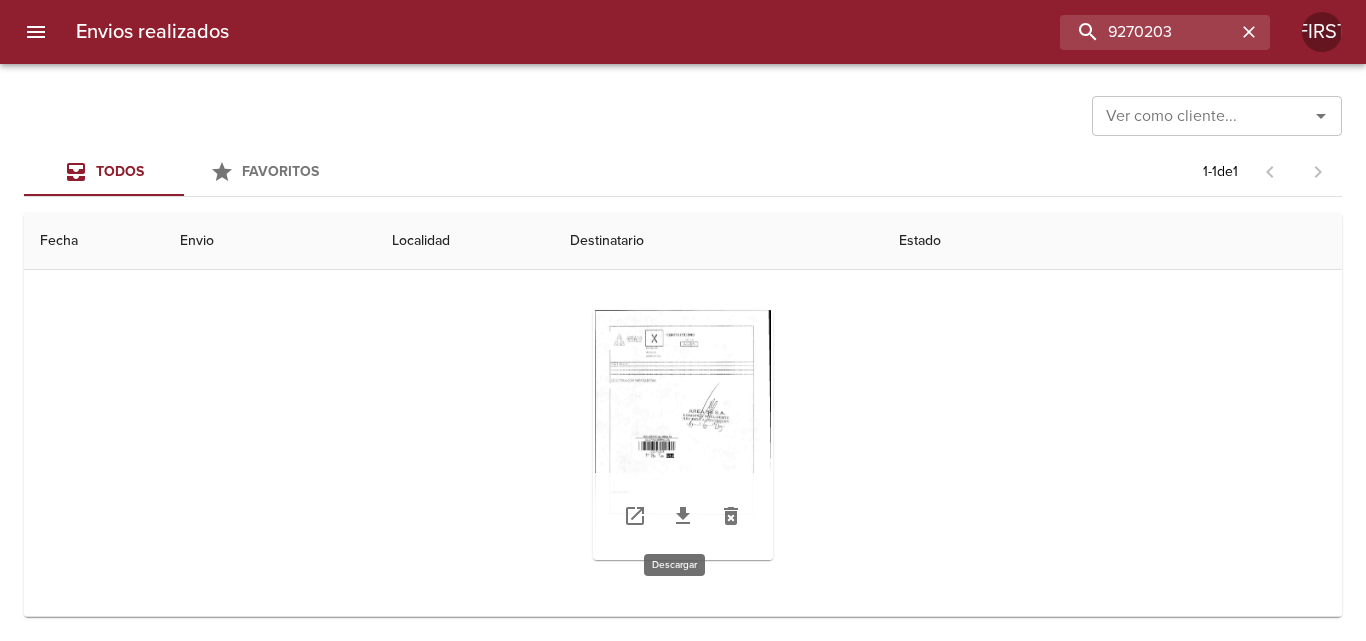 click at bounding box center (683, 516) 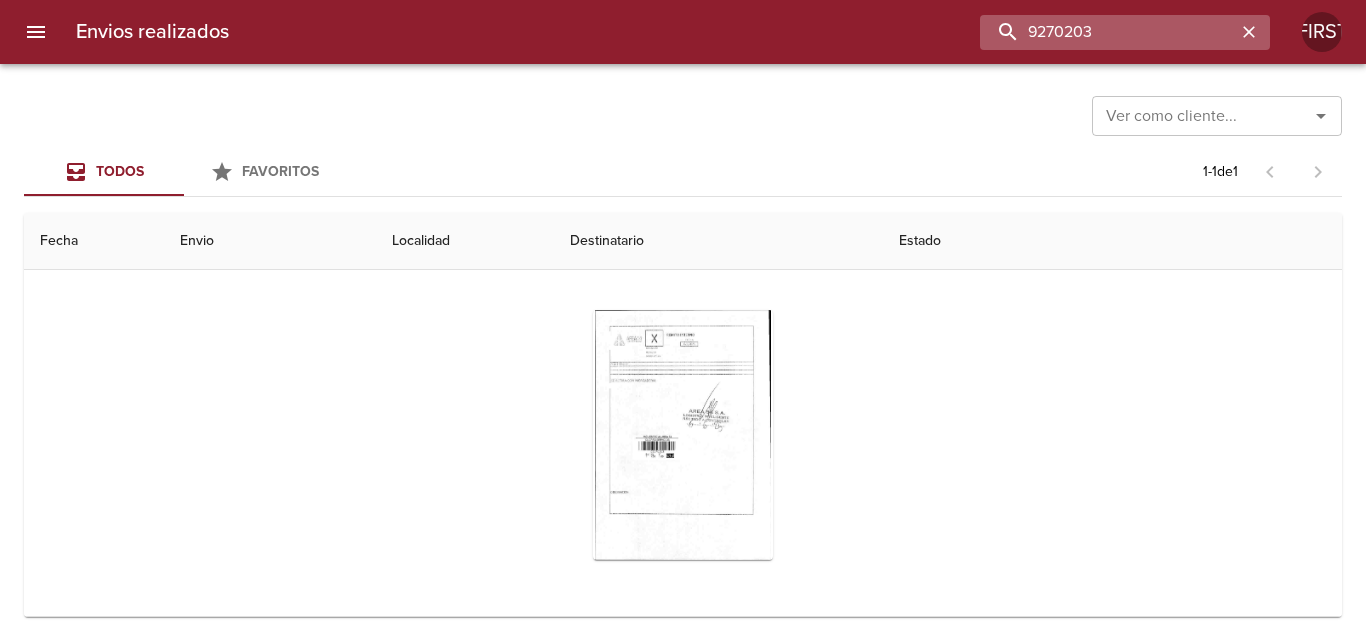 click on "9270203" at bounding box center [1108, 32] 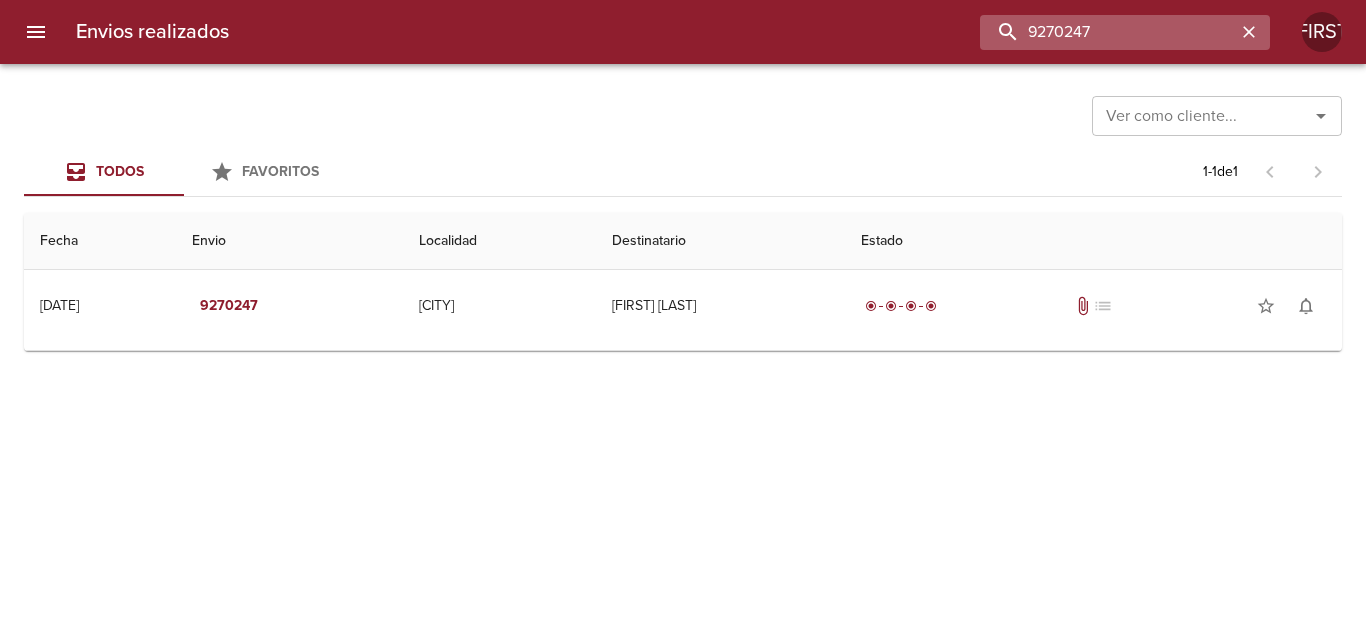 scroll, scrollTop: 0, scrollLeft: 0, axis: both 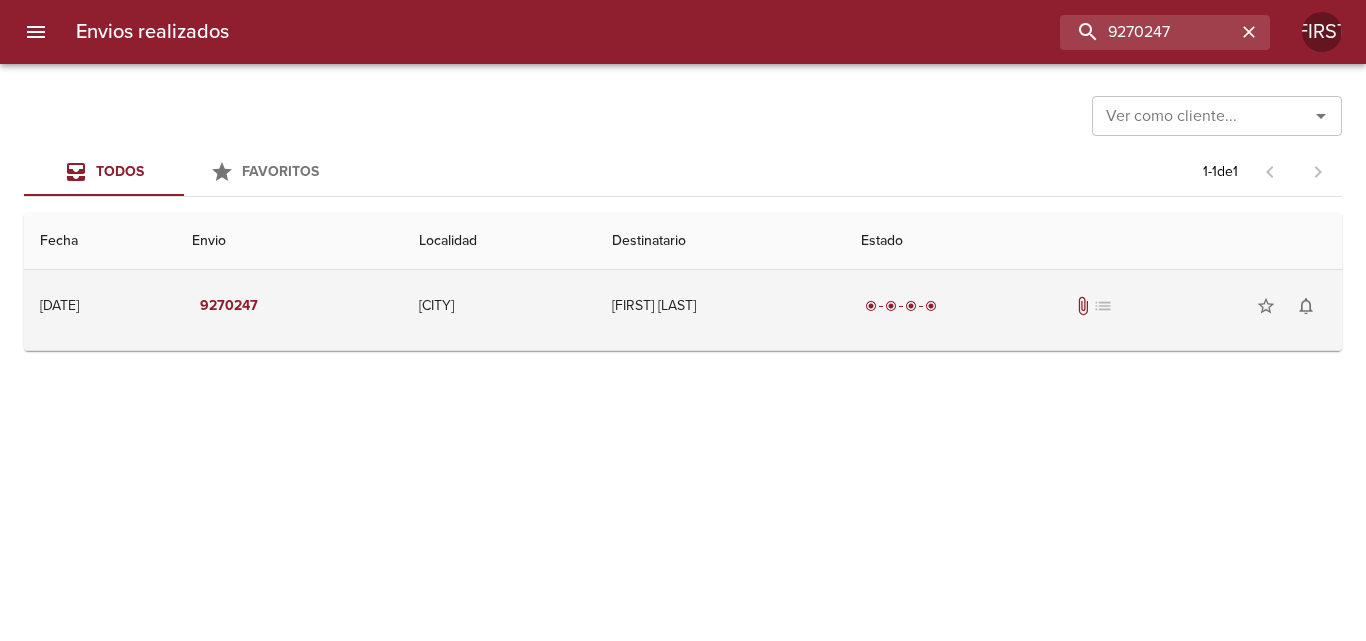 click on "[FIRST] [LAST]" at bounding box center [720, 306] 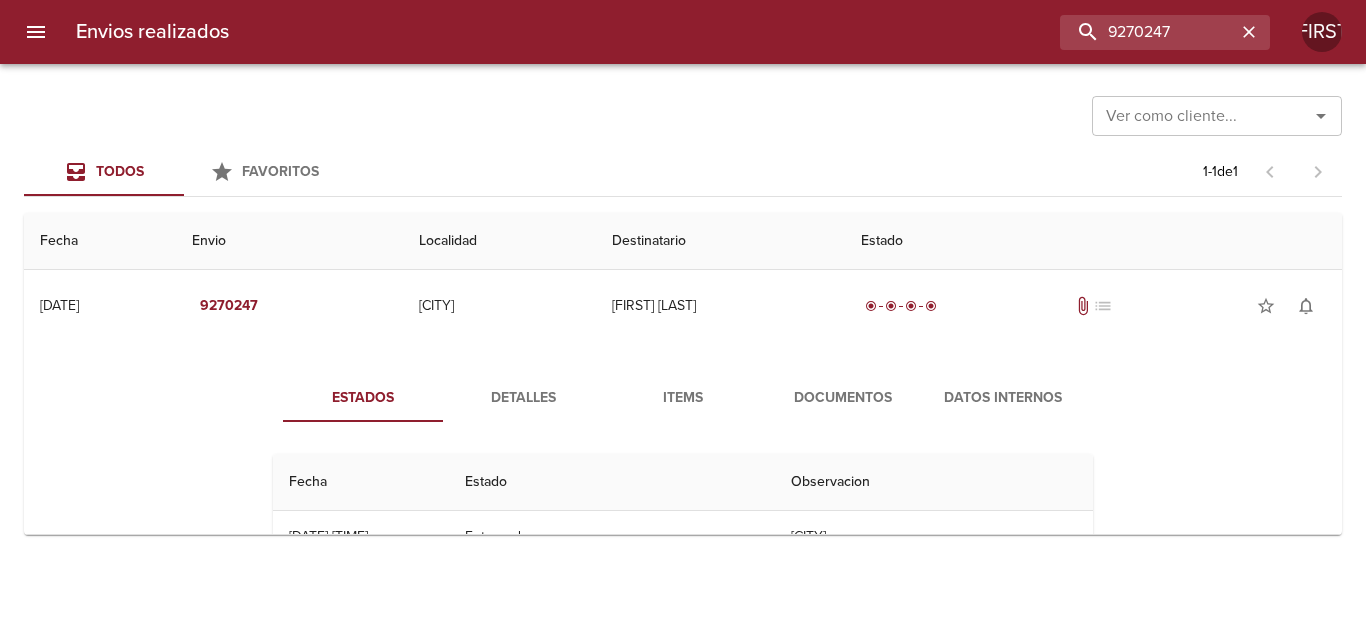 click on "Documentos" at bounding box center (843, 398) 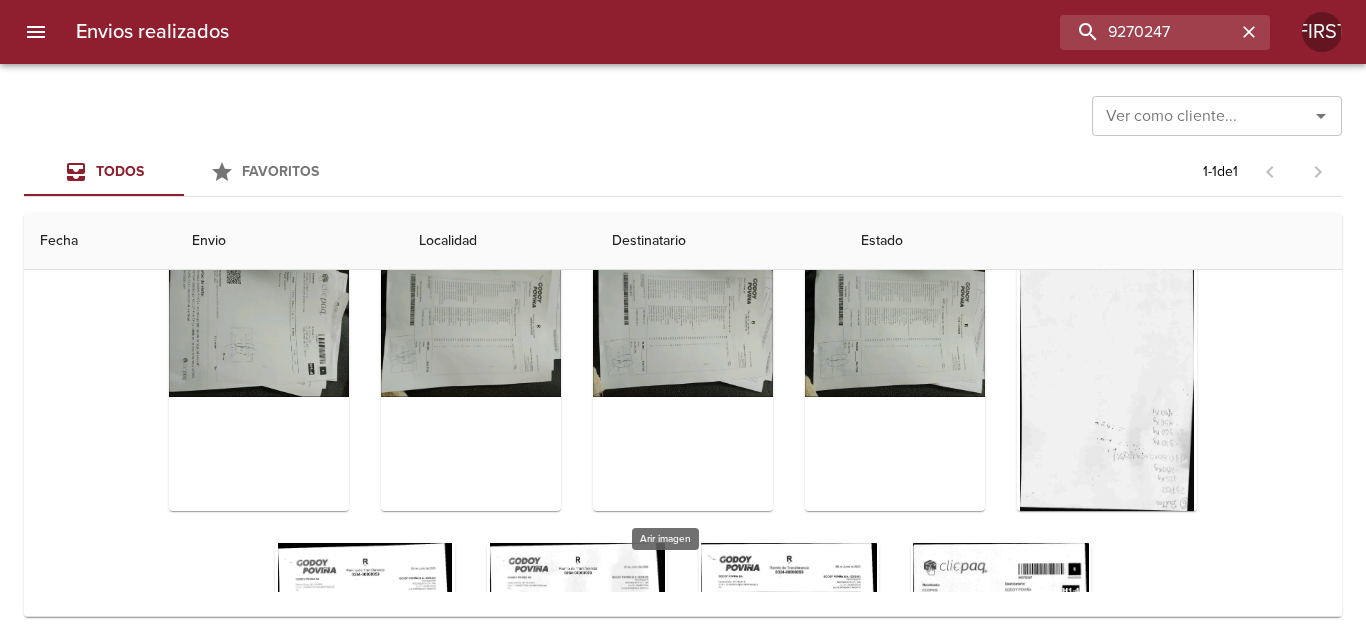 scroll, scrollTop: 243, scrollLeft: 0, axis: vertical 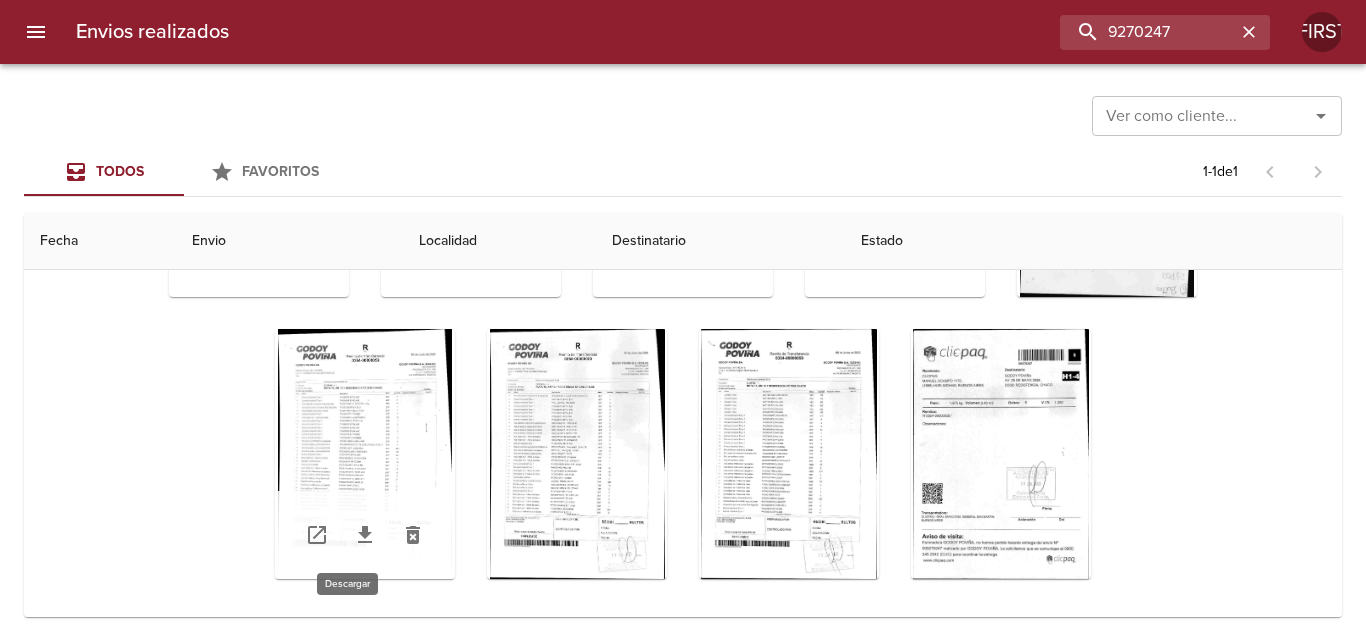 click at bounding box center (365, 535) 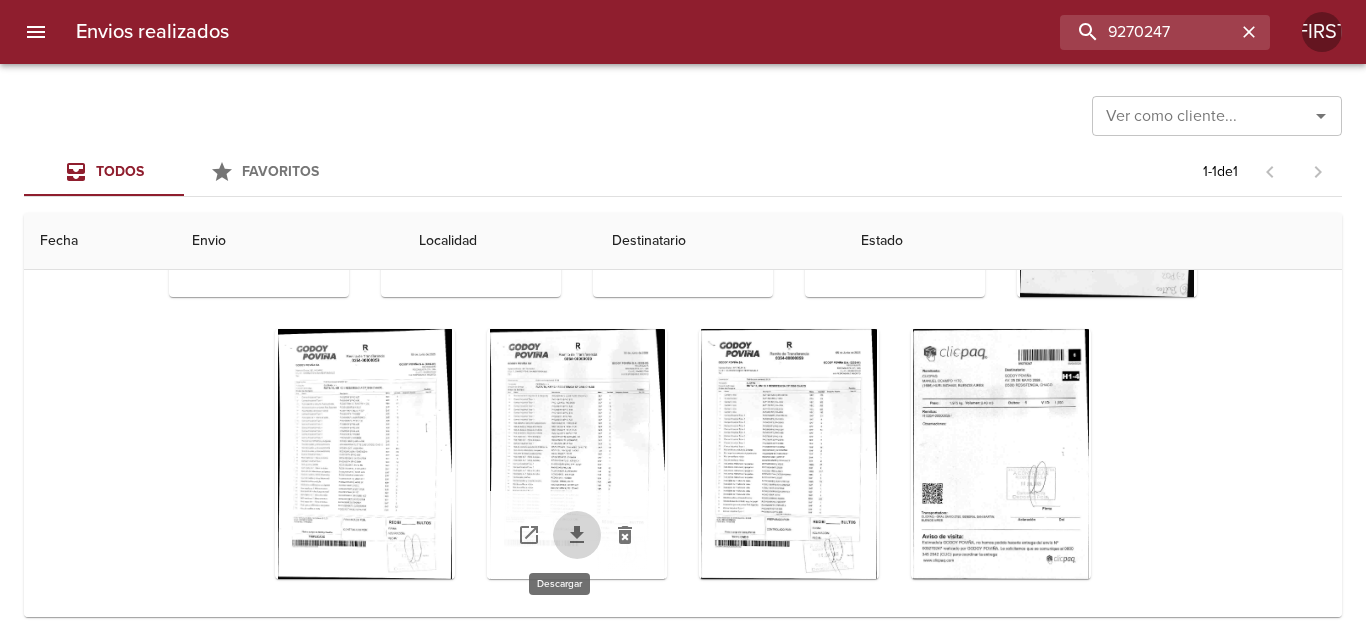 click at bounding box center (577, 535) 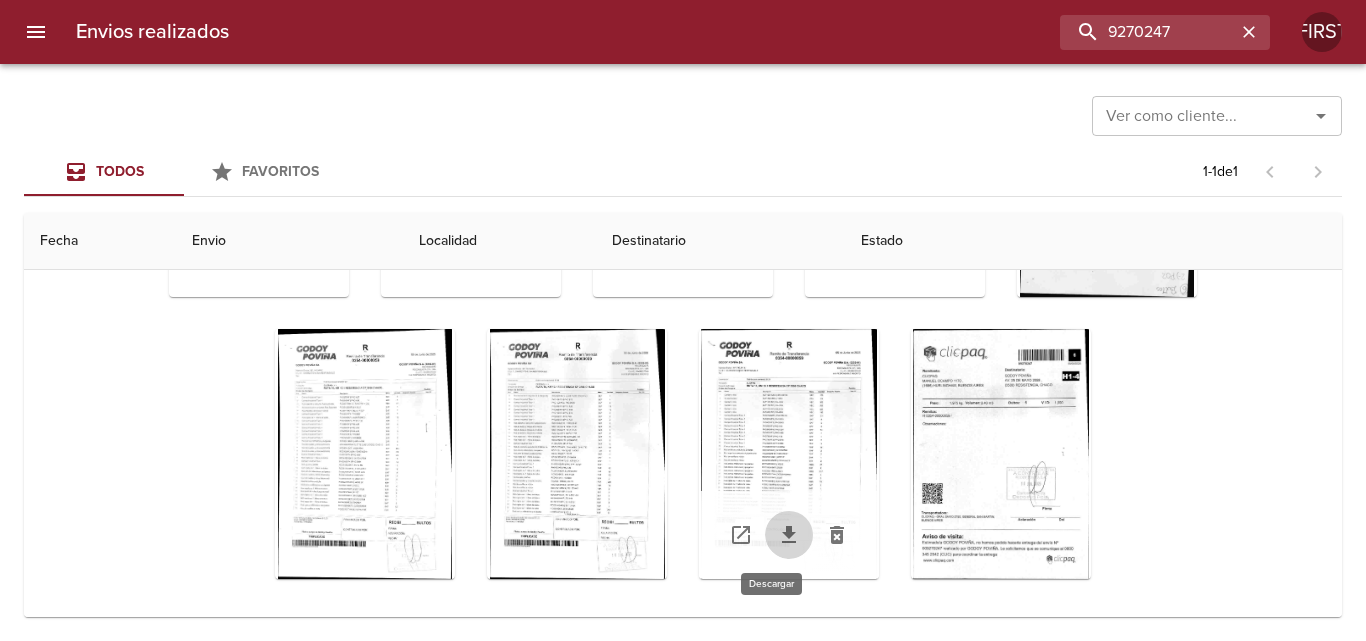 click at bounding box center [789, 535] 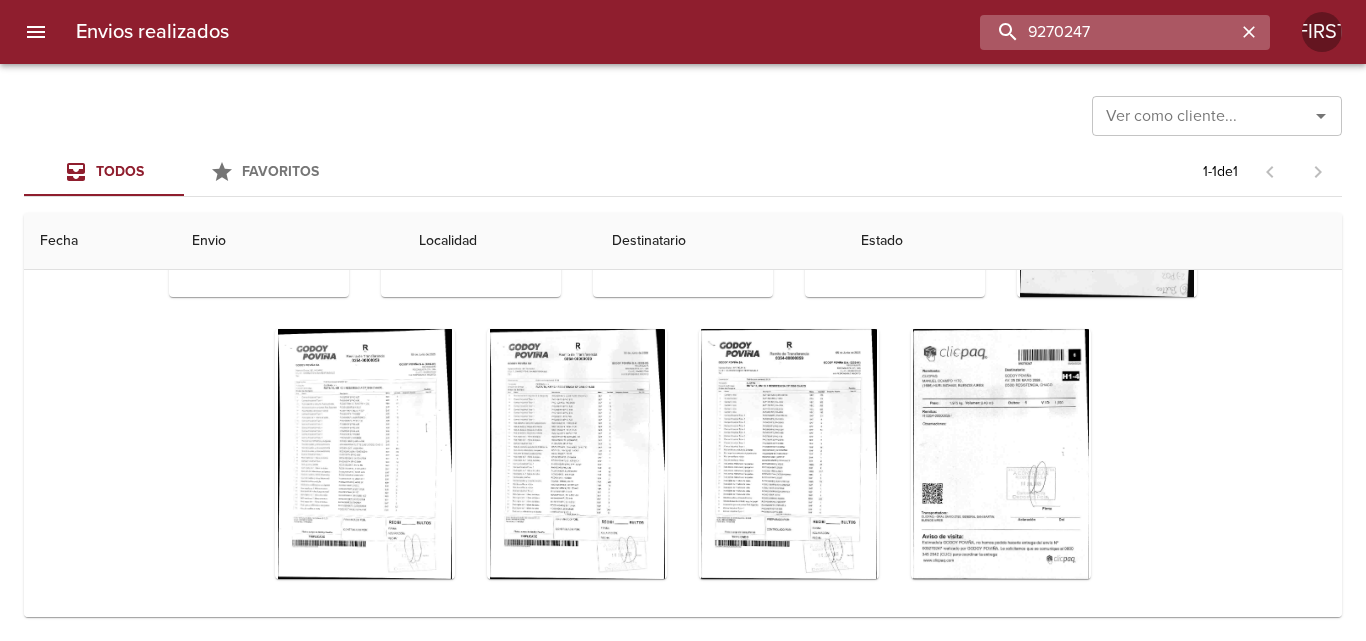 click on "9270247" at bounding box center [1108, 32] 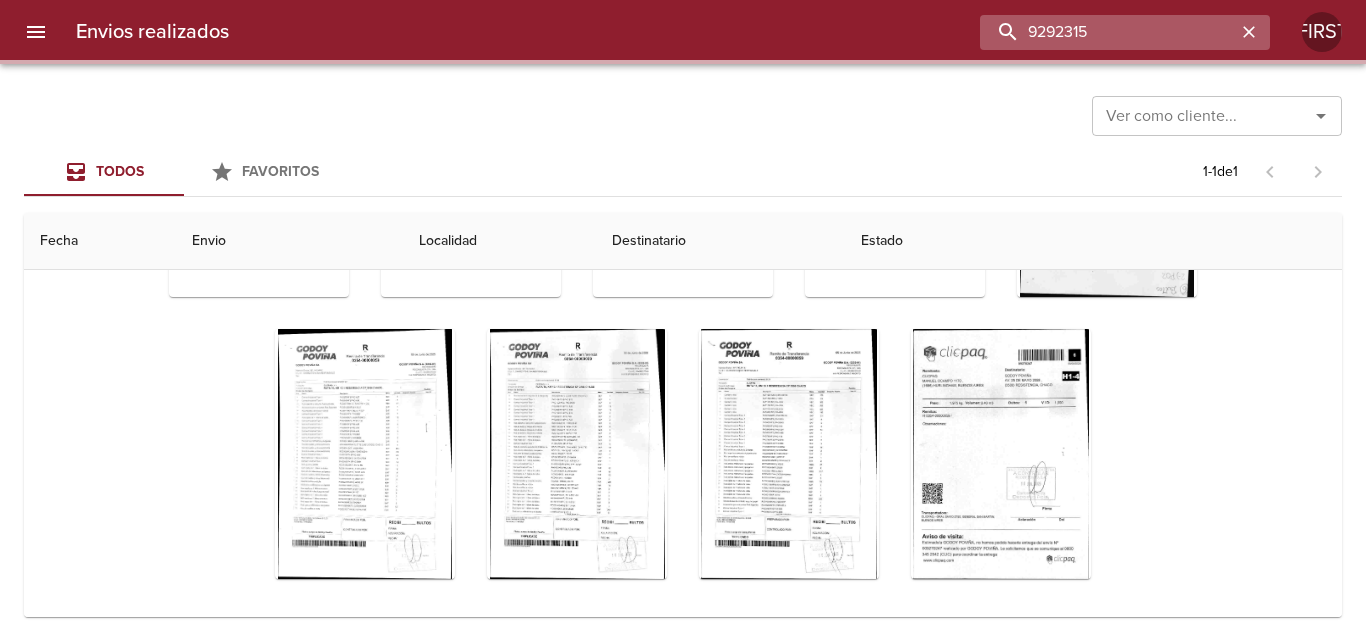 scroll, scrollTop: 0, scrollLeft: 0, axis: both 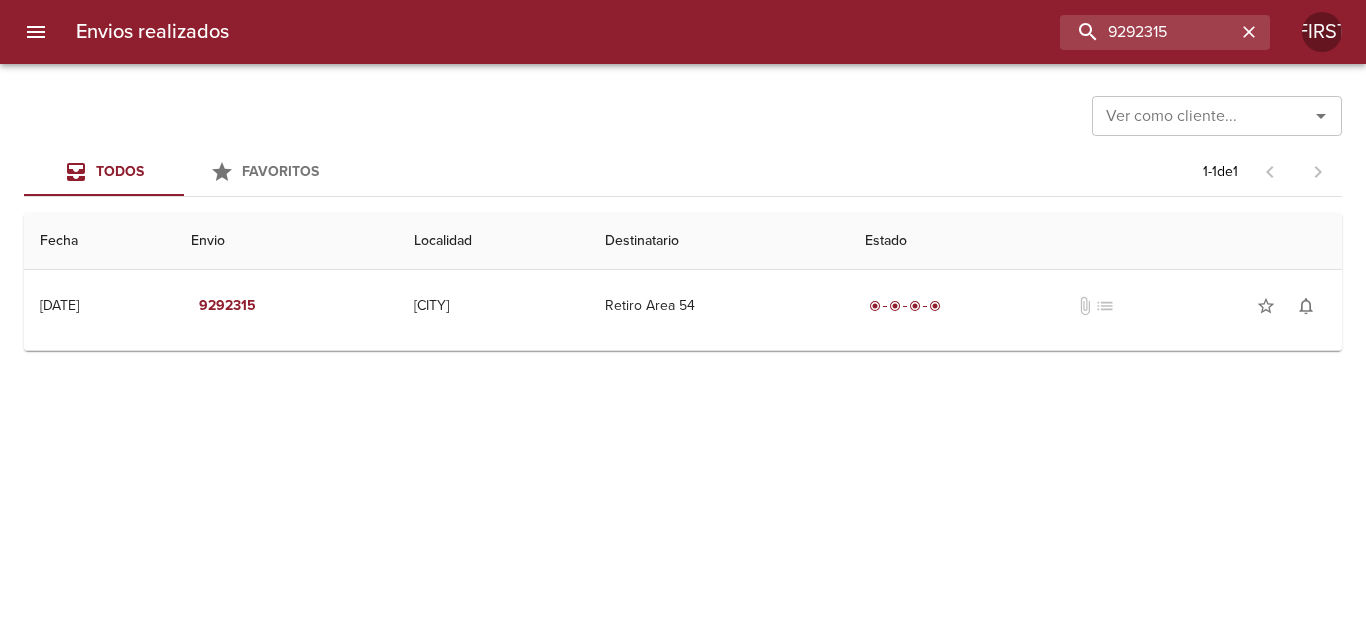 click on "Guia : [PHONE]" at bounding box center [683, 346] 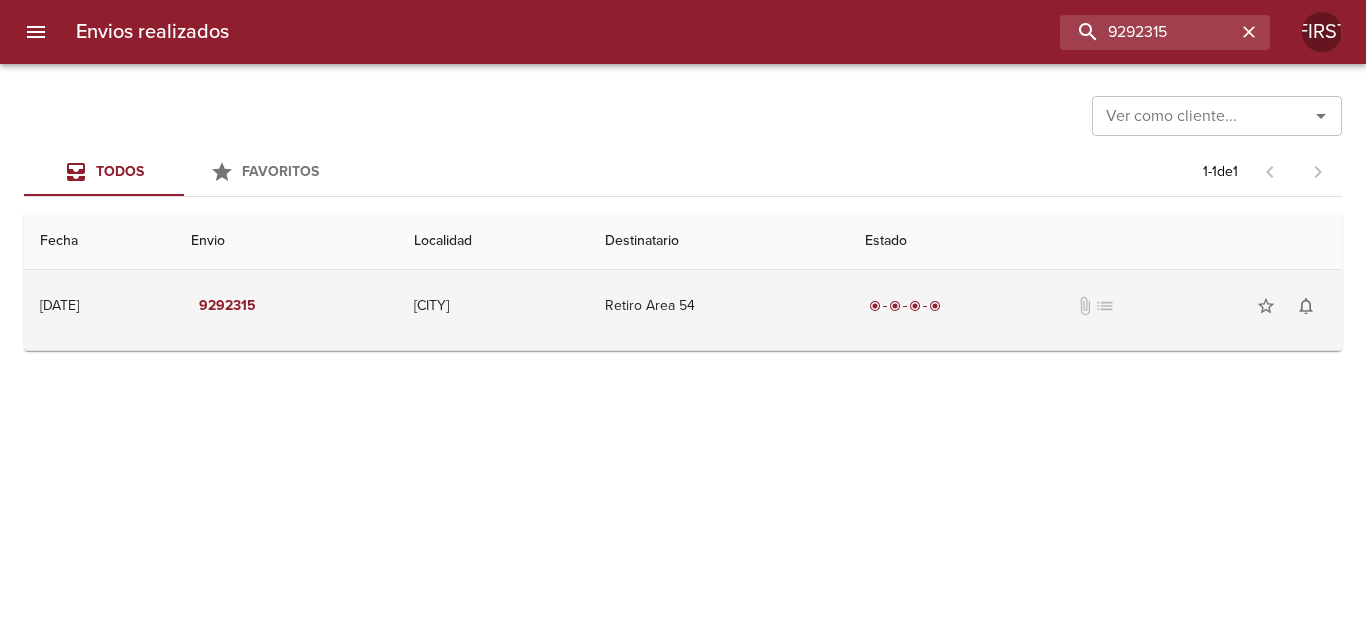 click on "radio_button_checked radio_button_checked radio_button_checked radio_button_checked attach_file list star_border notifications_none" at bounding box center (1095, 306) 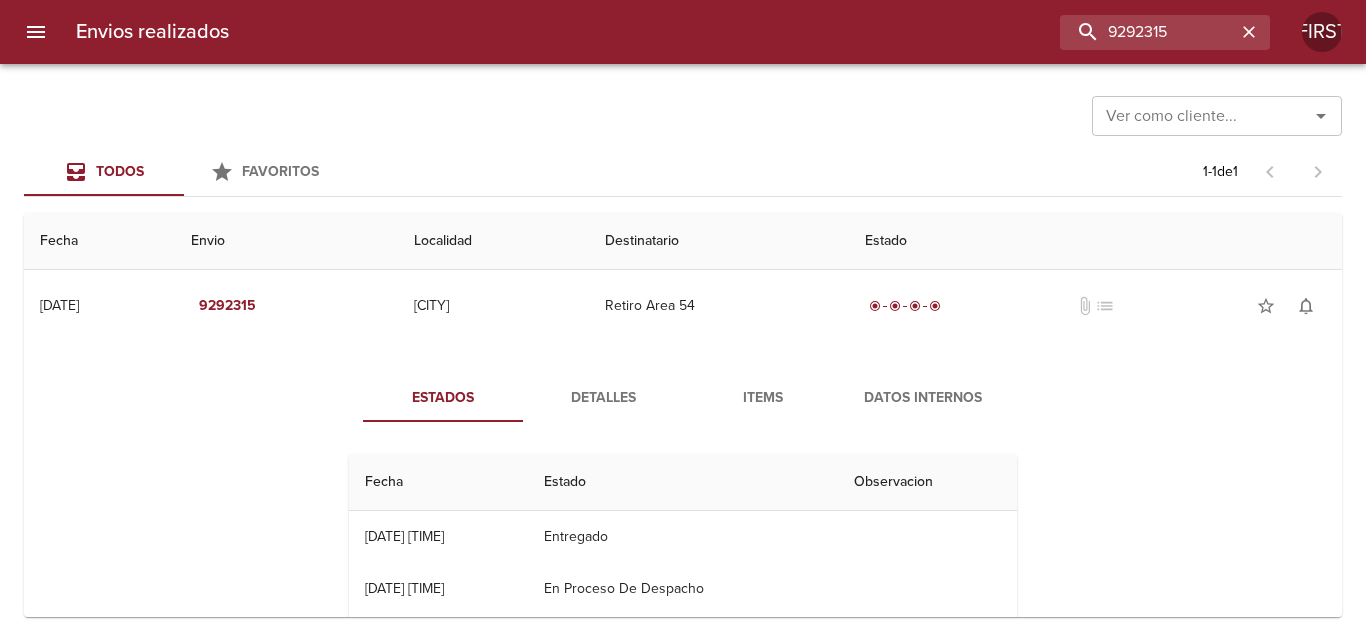click on "Datos Internos" at bounding box center (923, 398) 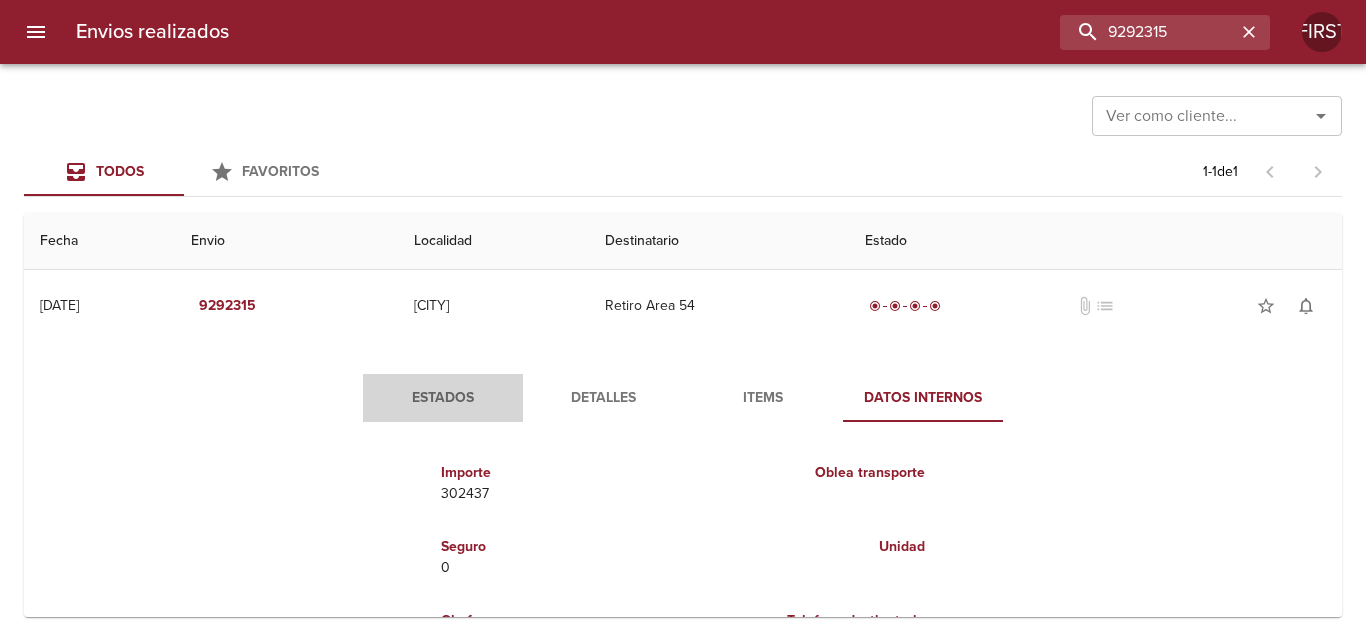 click on "Estados" at bounding box center (443, 398) 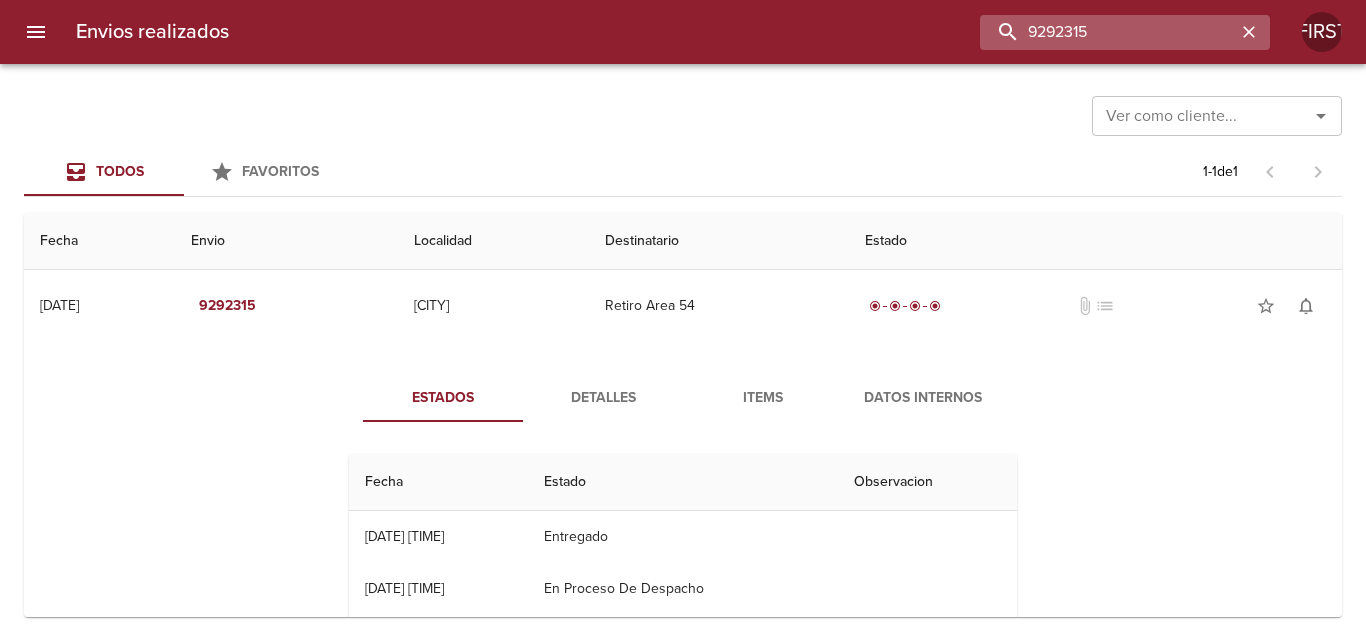 click on "9292315" at bounding box center [1108, 32] 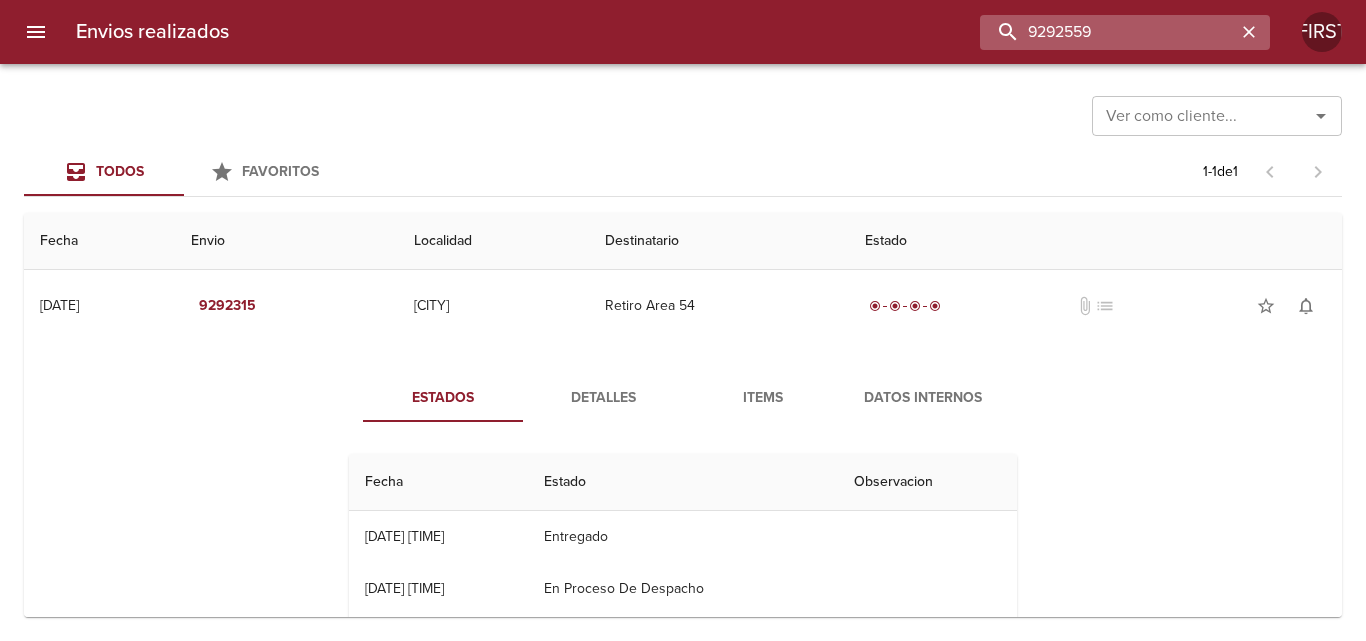 type on "9292559" 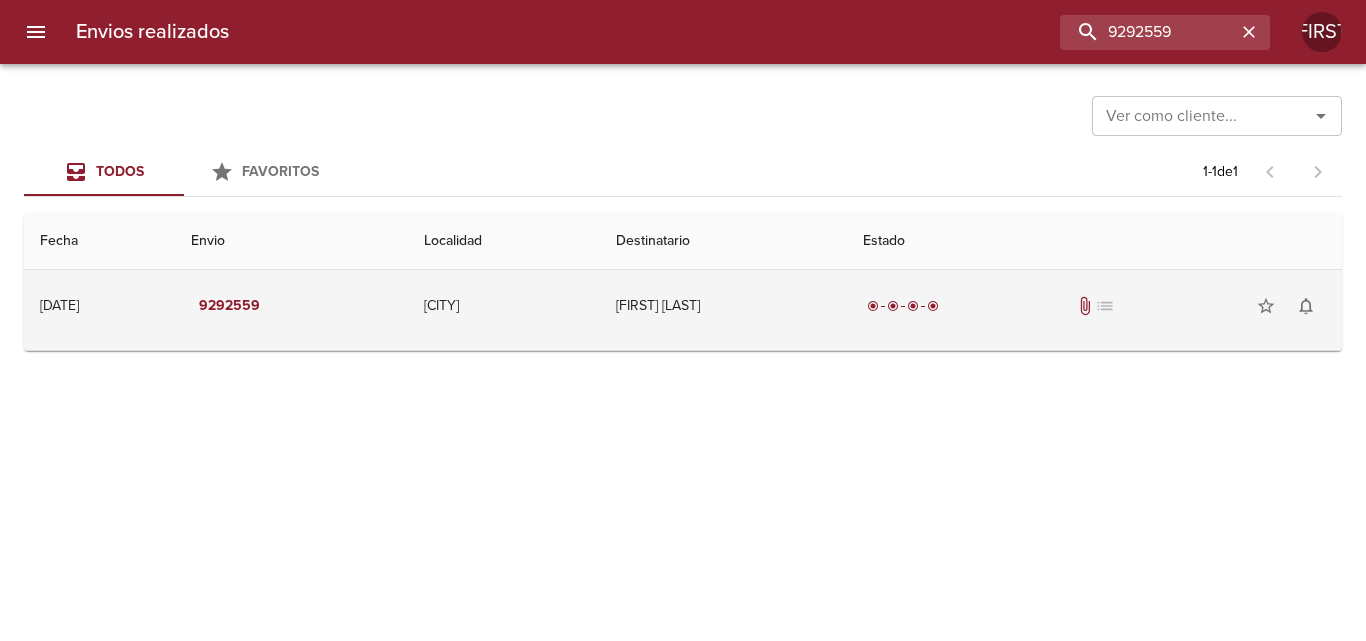 click on "[FIRST] [LAST]" at bounding box center [723, 306] 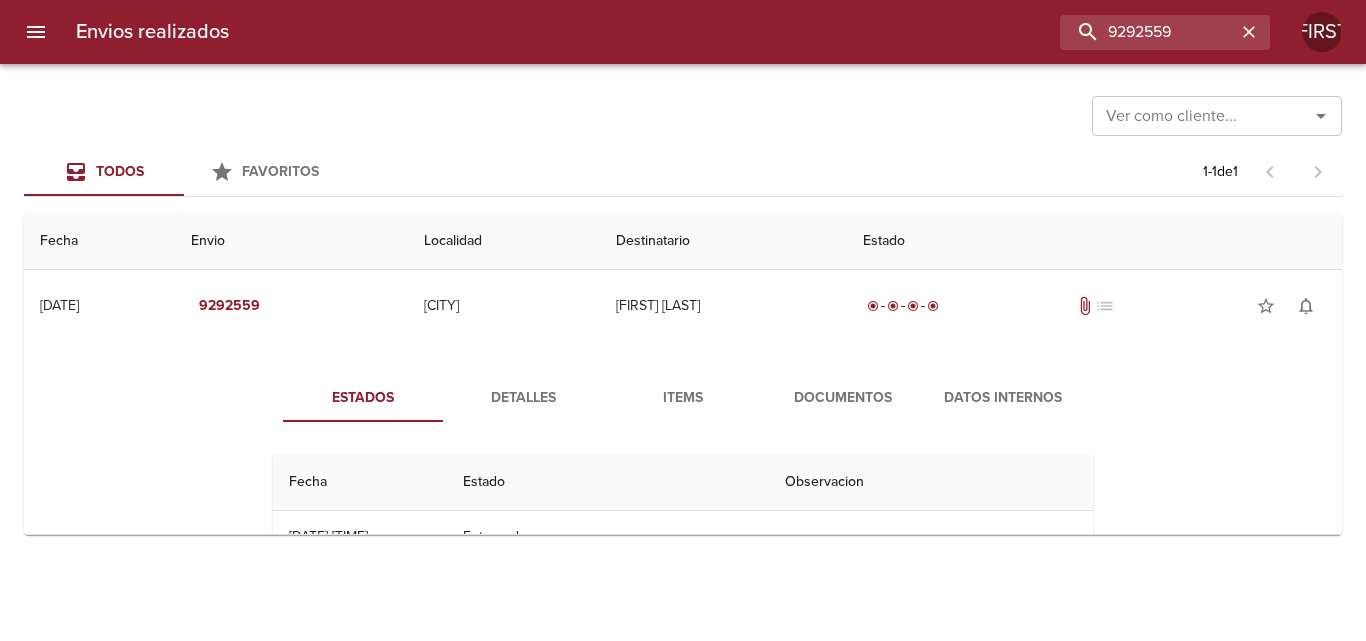 click on "Documentos" at bounding box center [843, 398] 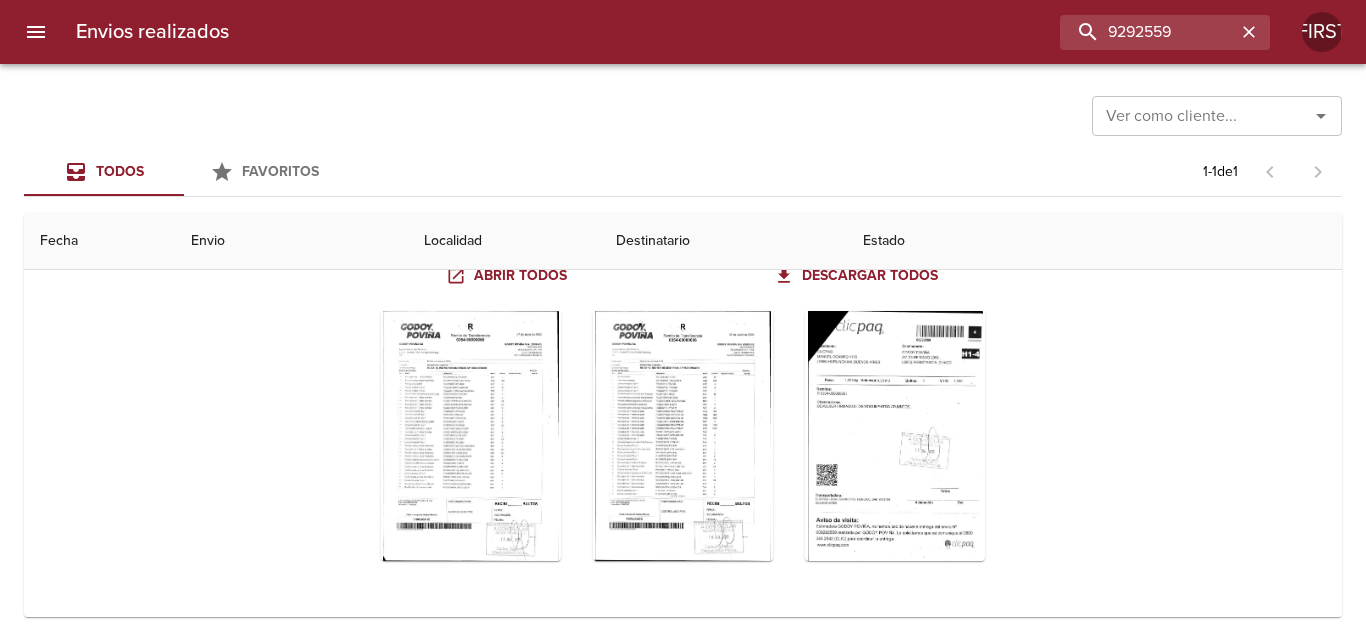 scroll, scrollTop: 197, scrollLeft: 0, axis: vertical 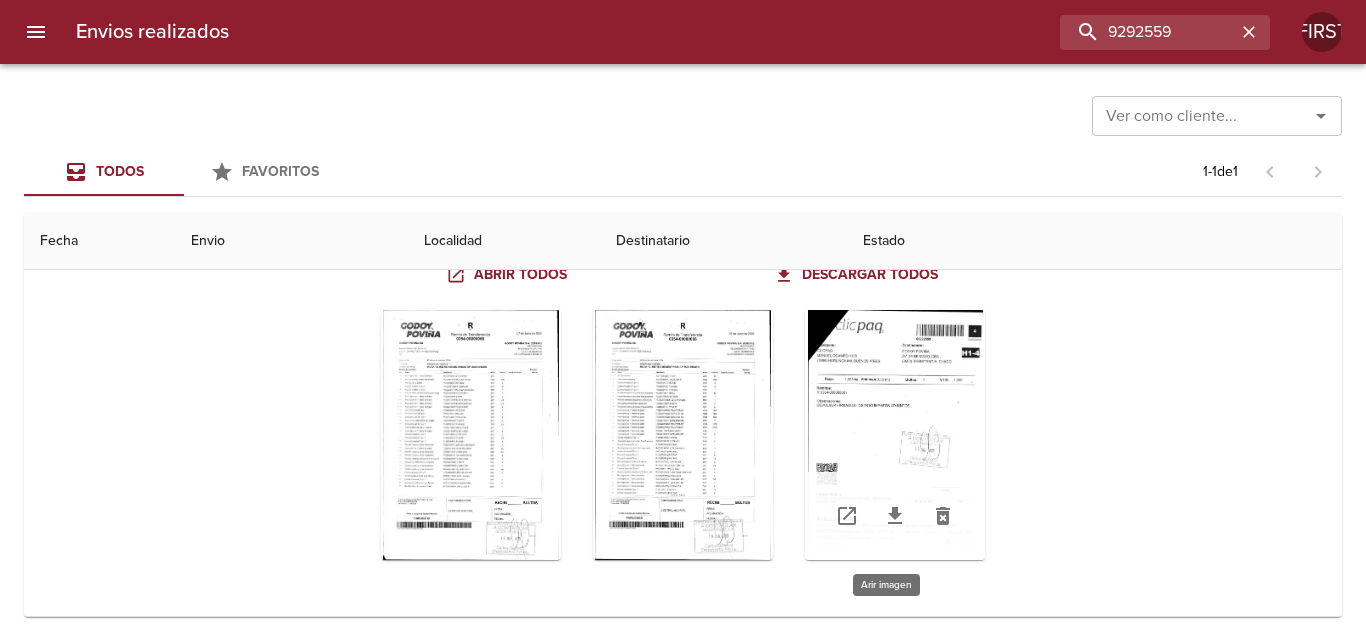 click at bounding box center (895, 435) 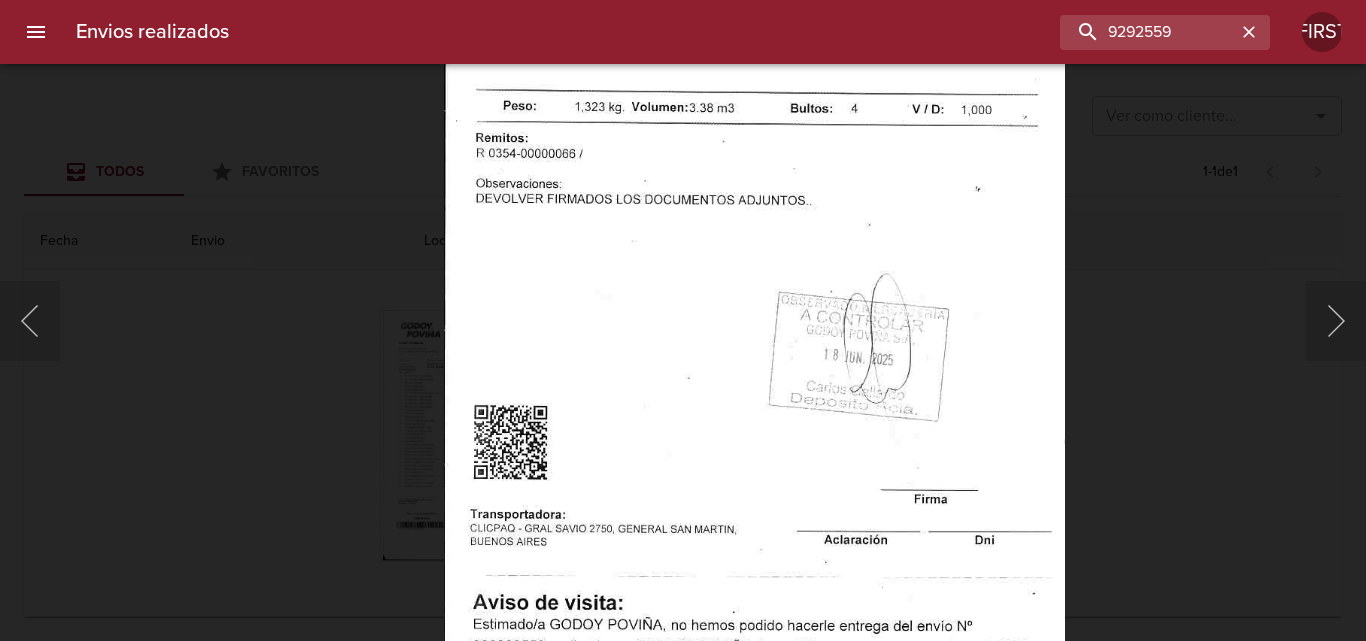 click at bounding box center (10, 320) 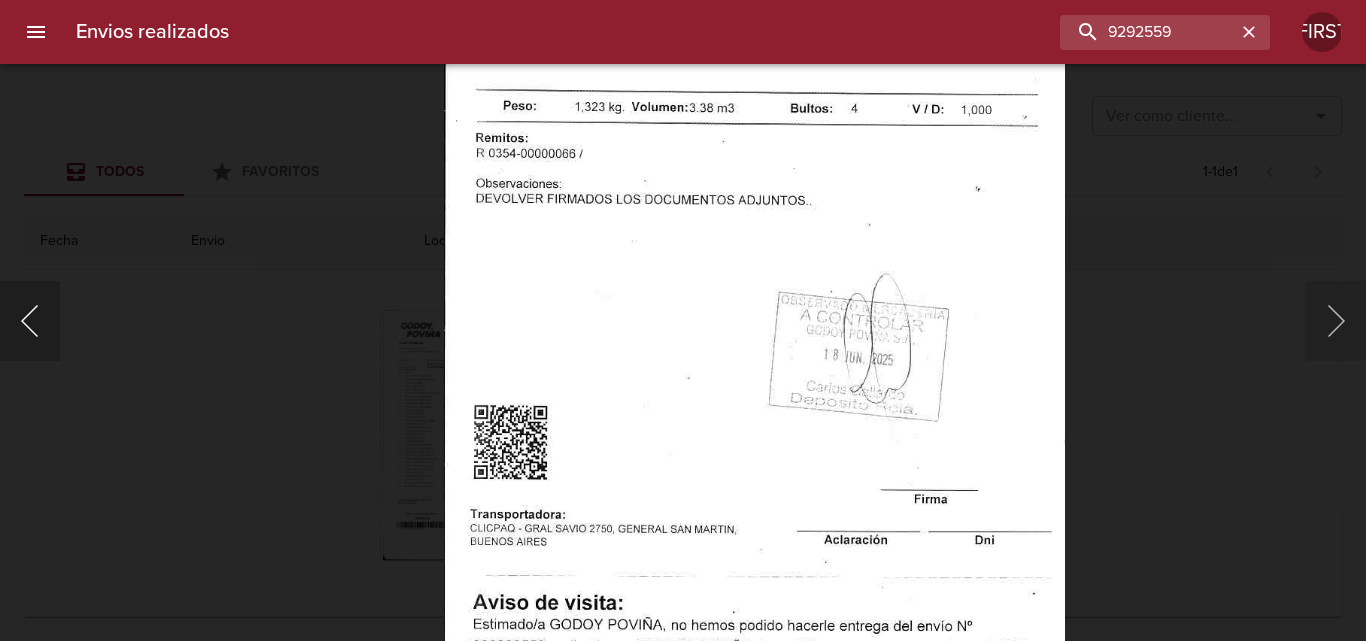 click at bounding box center [30, 321] 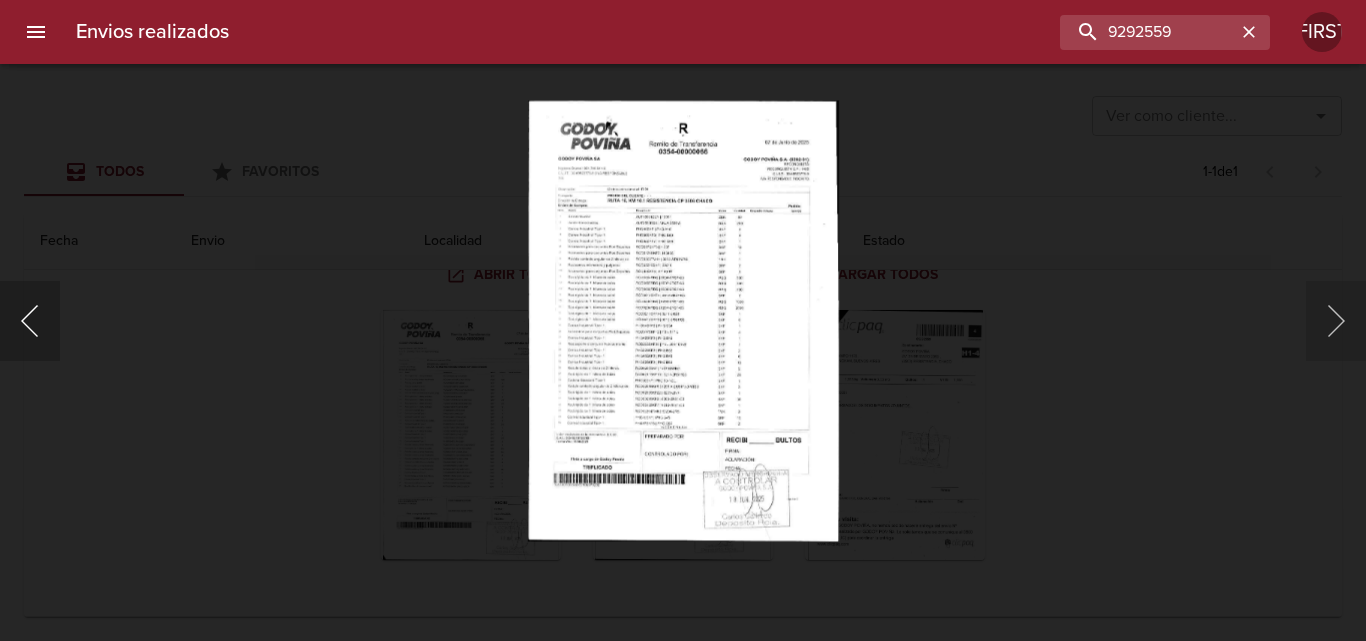 click at bounding box center (30, 321) 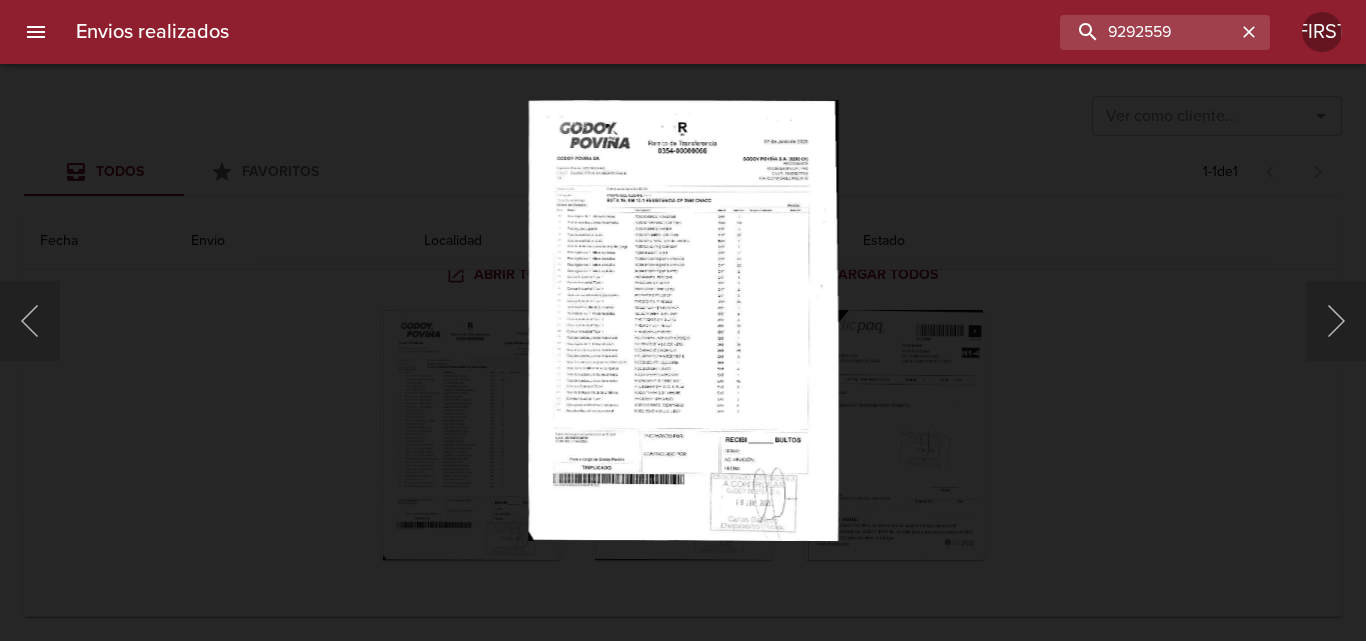 click at bounding box center (683, 320) 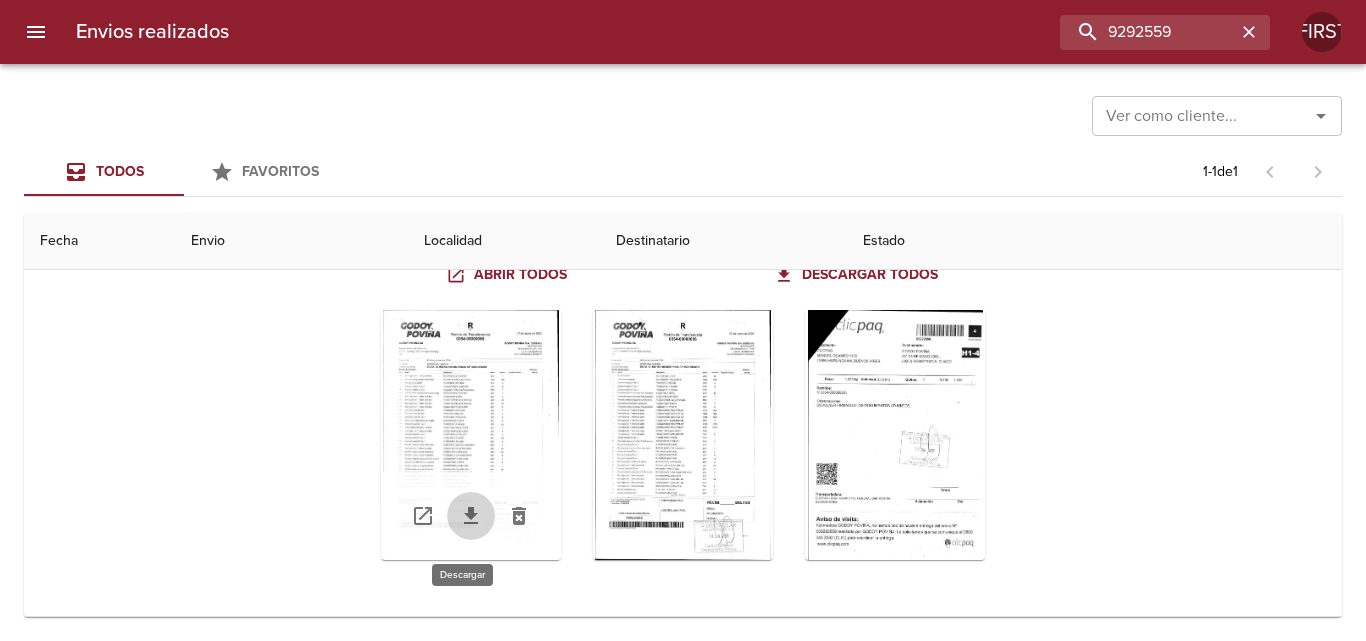 click at bounding box center [471, 516] 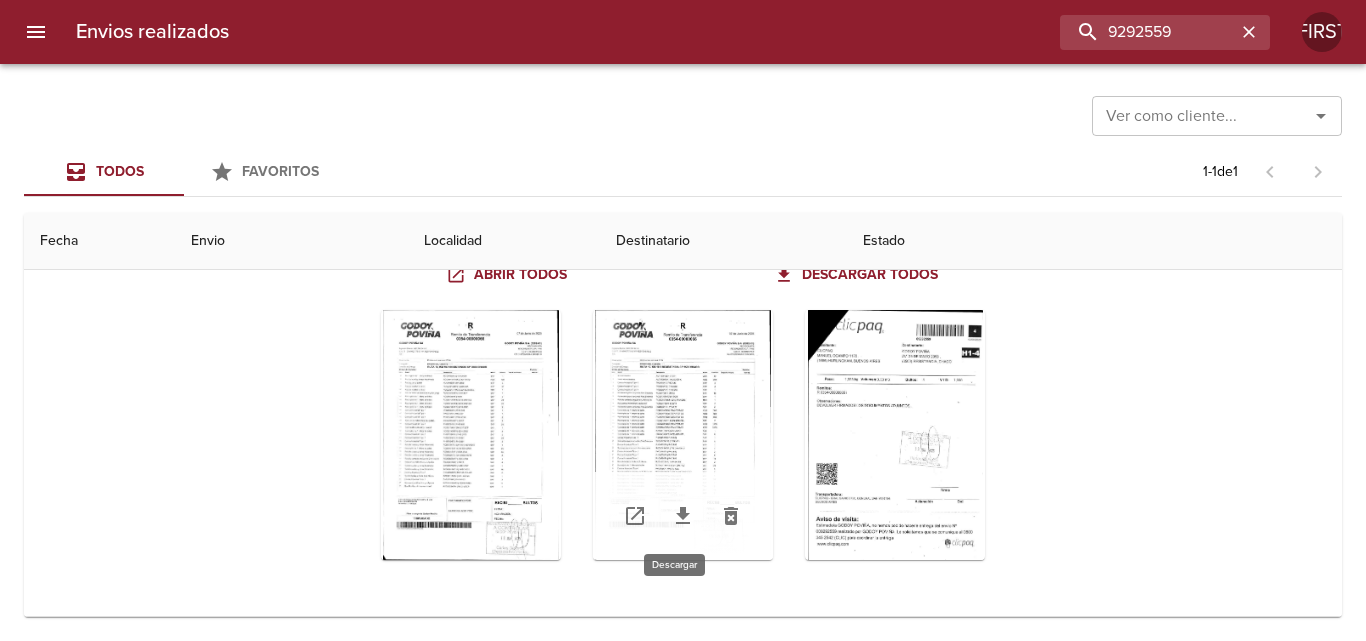 click at bounding box center [683, 516] 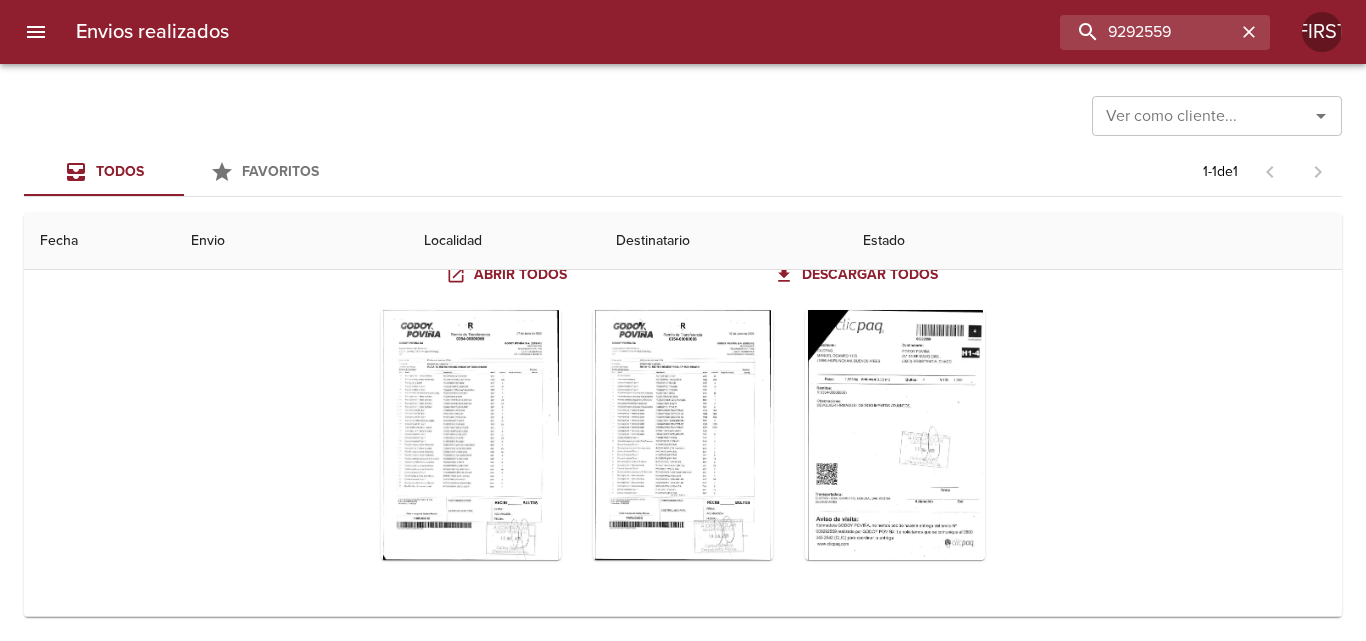 click on "Estados Detalles Items Documentos Datos Internos Abrir todos Descargar todos" at bounding box center [683, 384] 